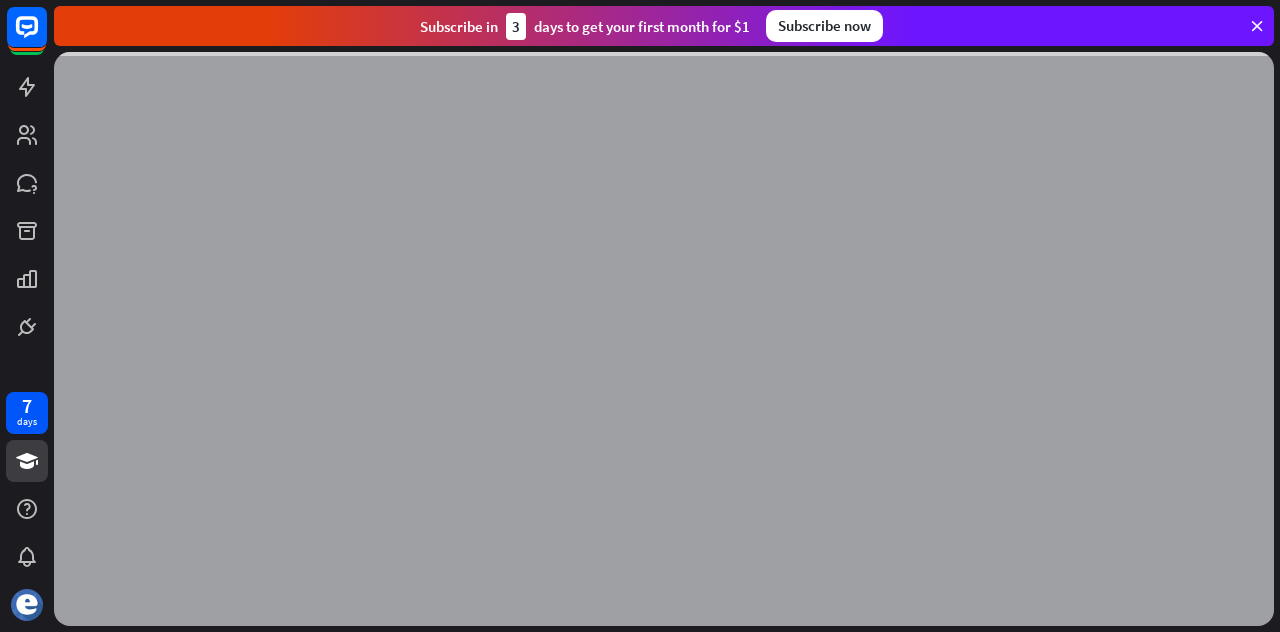 scroll, scrollTop: 0, scrollLeft: 0, axis: both 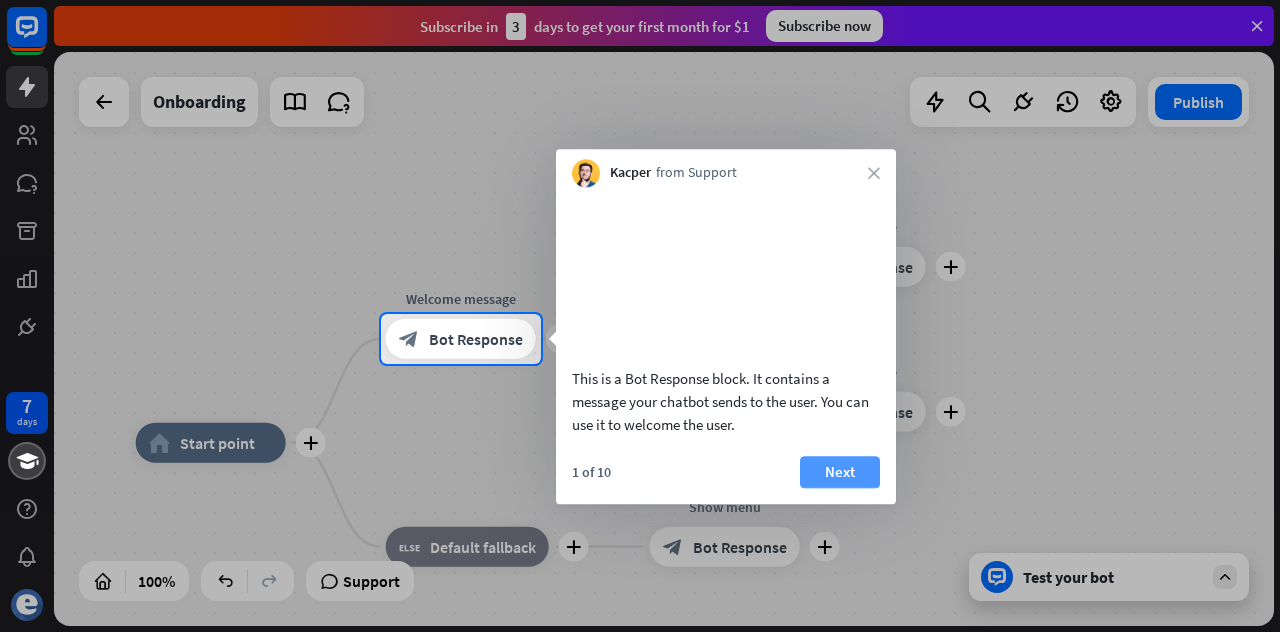 click on "Next" at bounding box center (840, 472) 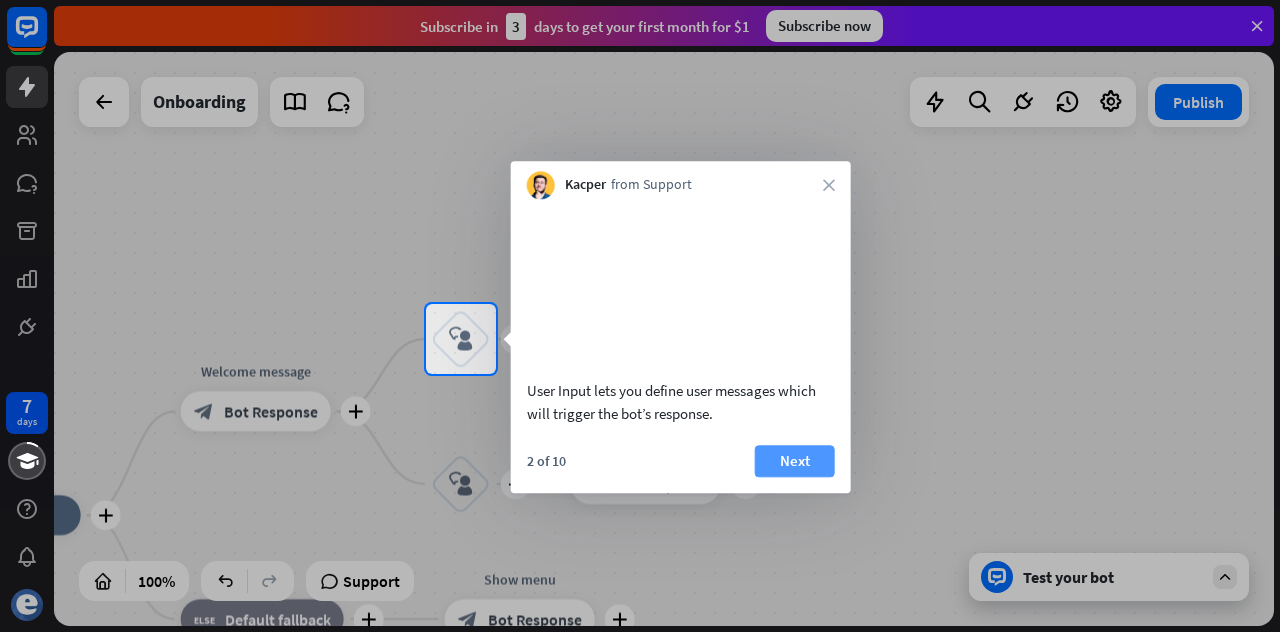 click on "Next" at bounding box center [795, 461] 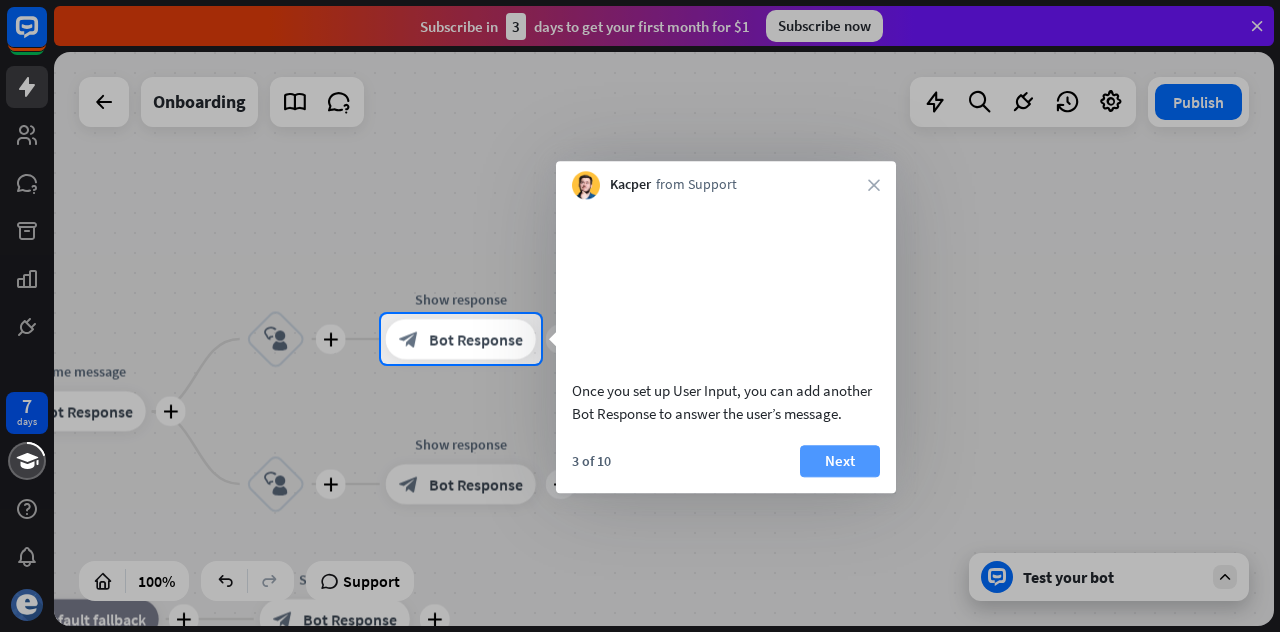 click on "Next" at bounding box center (840, 461) 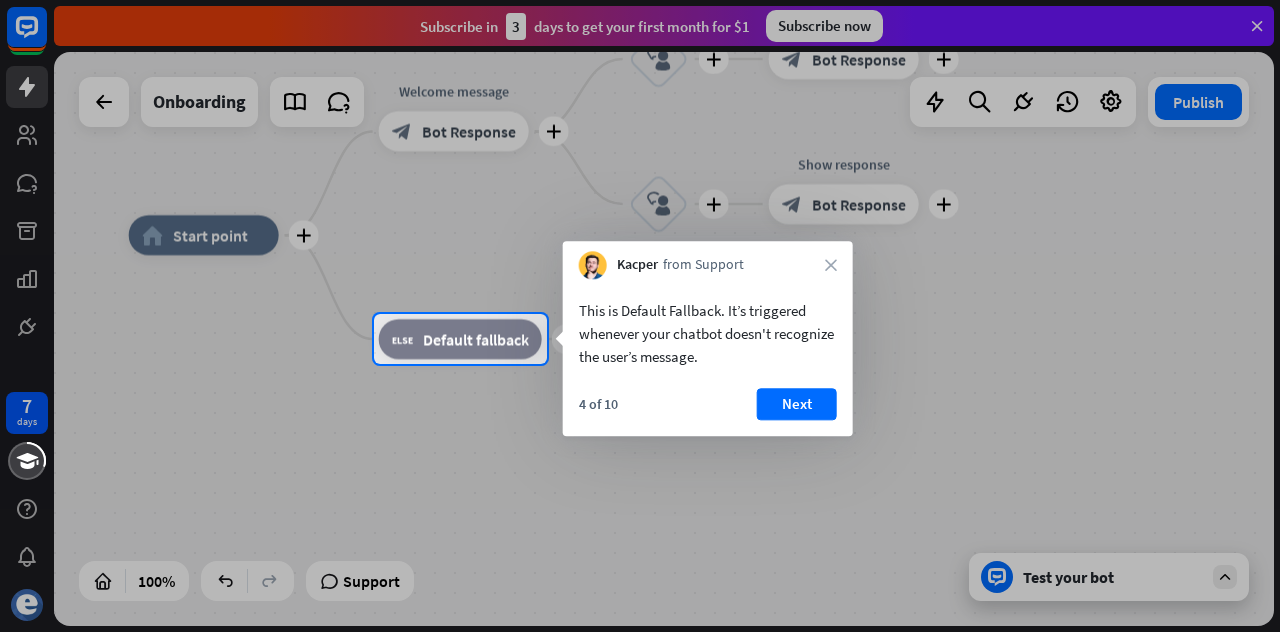 click on "Next" at bounding box center (797, 404) 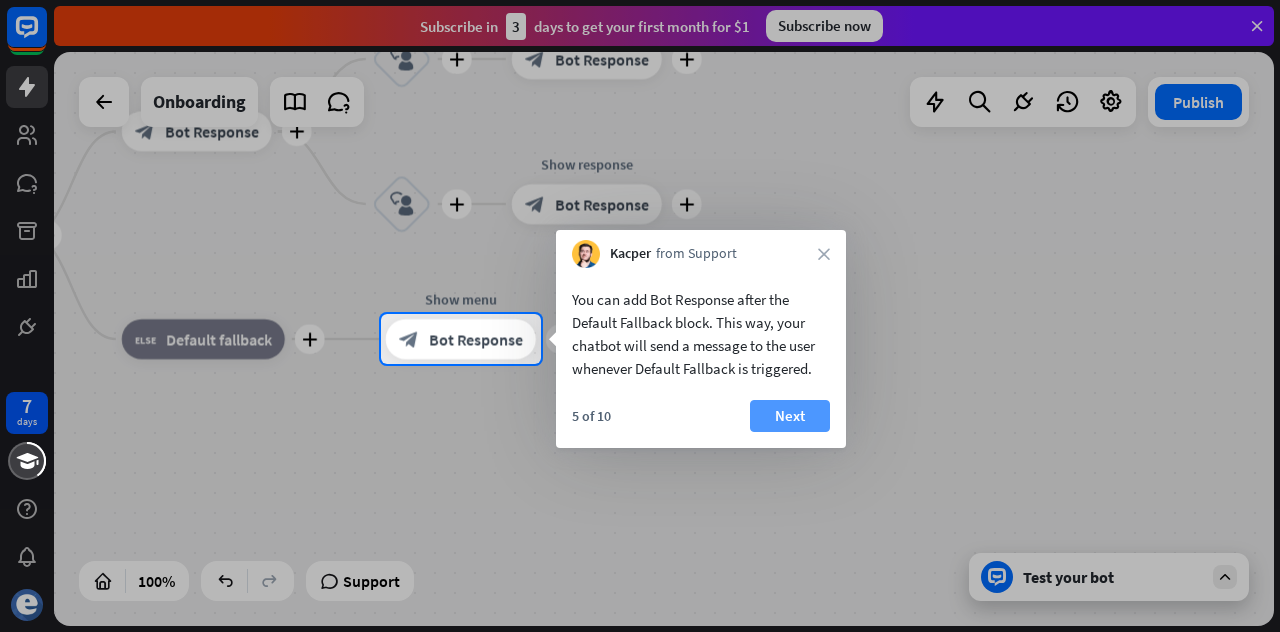 click on "Next" at bounding box center [790, 416] 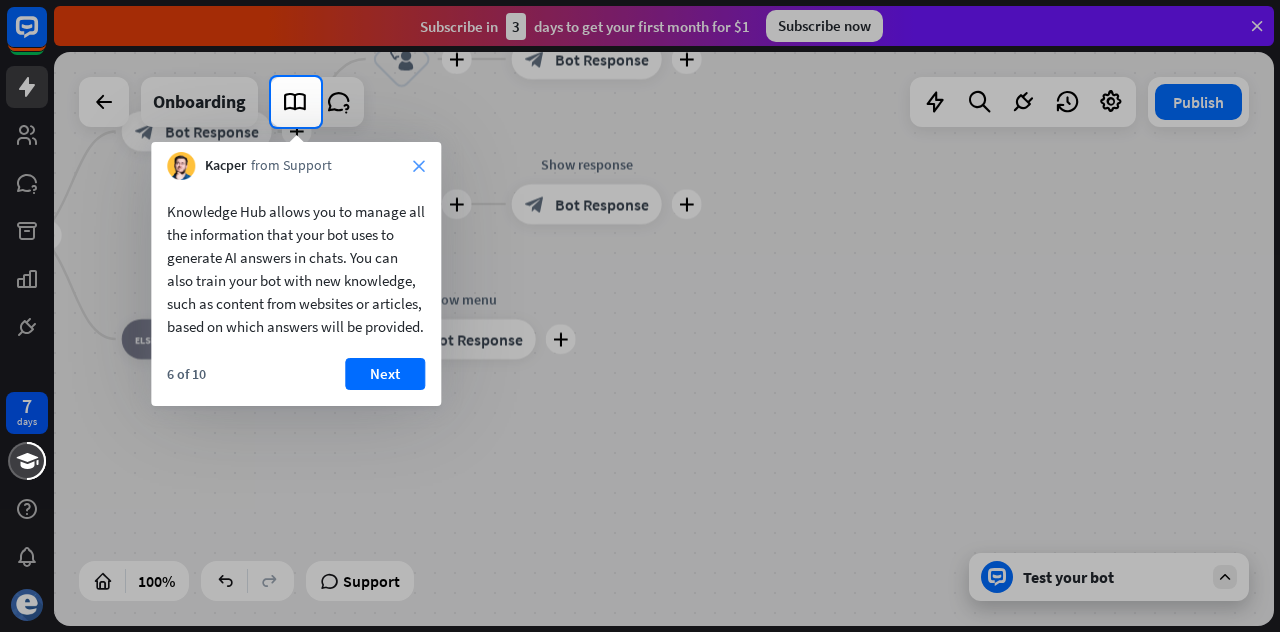 click on "close" at bounding box center (419, 166) 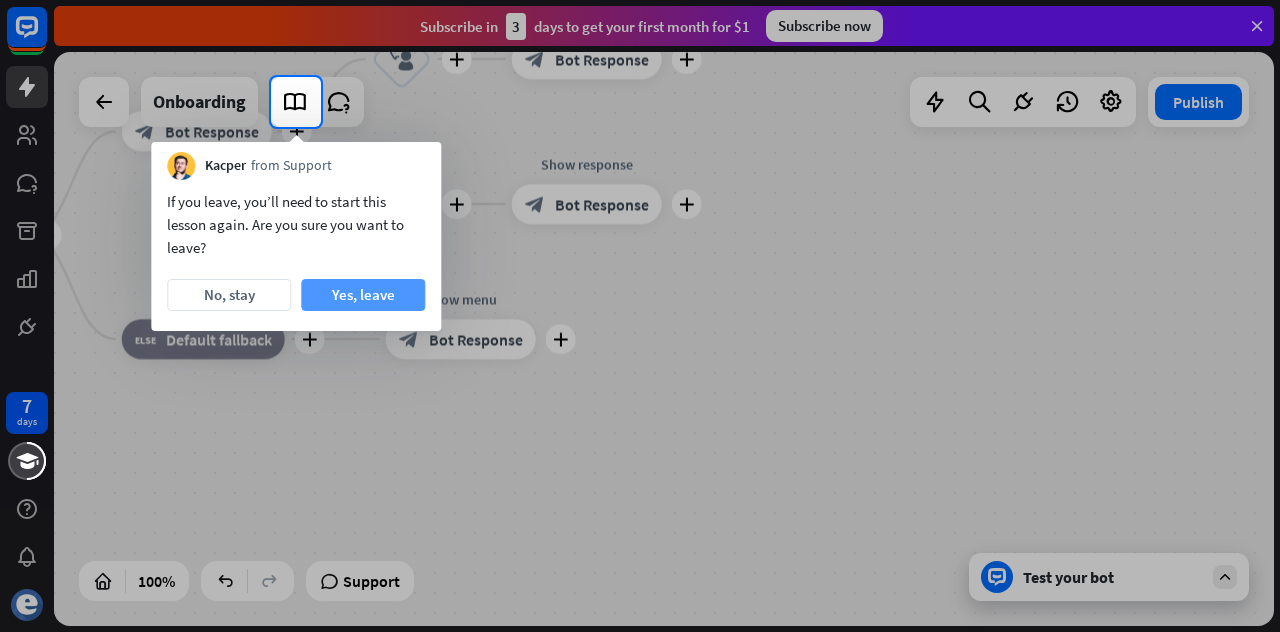 click on "Yes, leave" at bounding box center [363, 295] 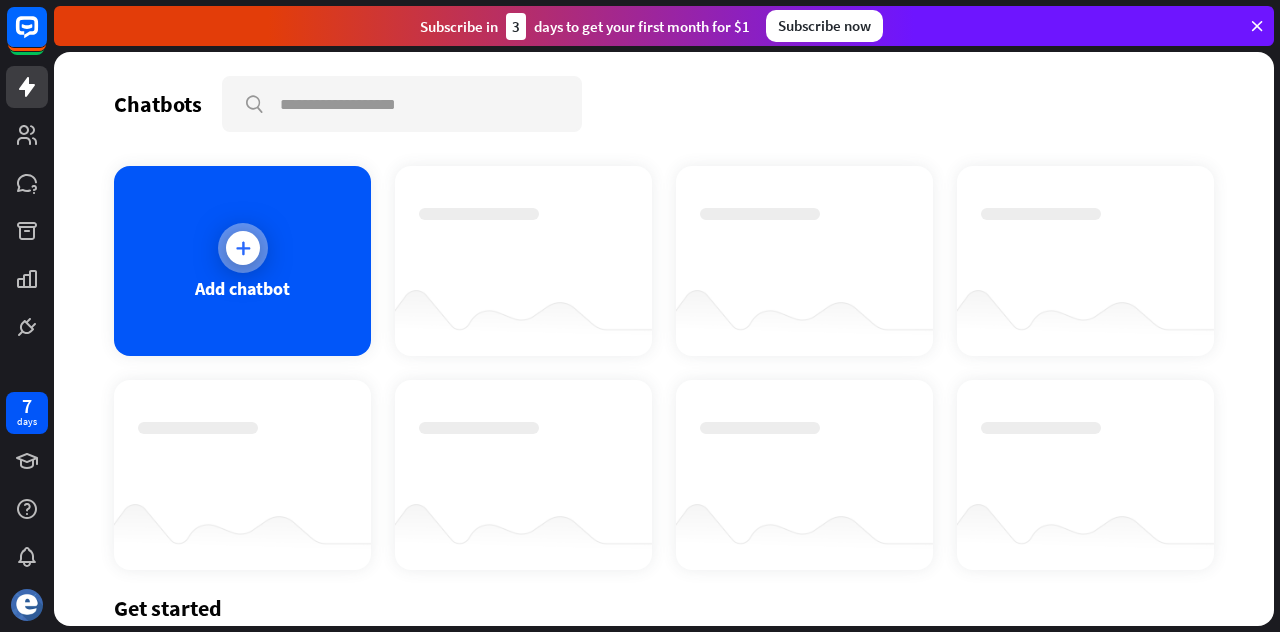 click on "Add chatbot" at bounding box center (242, 261) 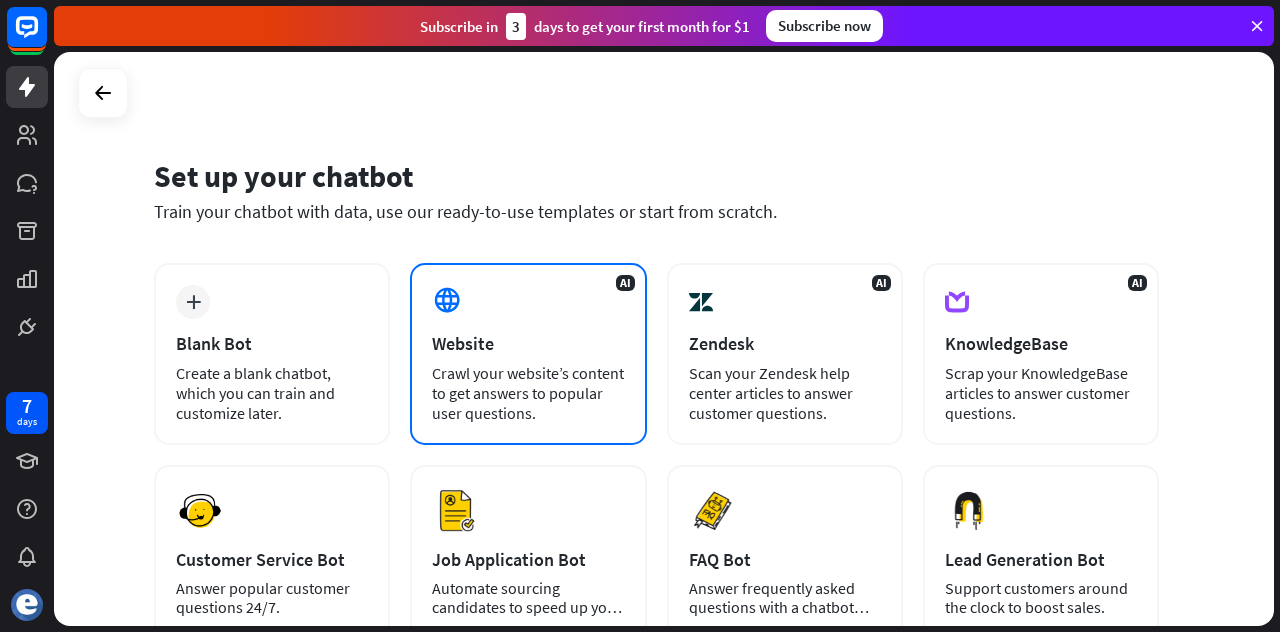 scroll, scrollTop: 253, scrollLeft: 0, axis: vertical 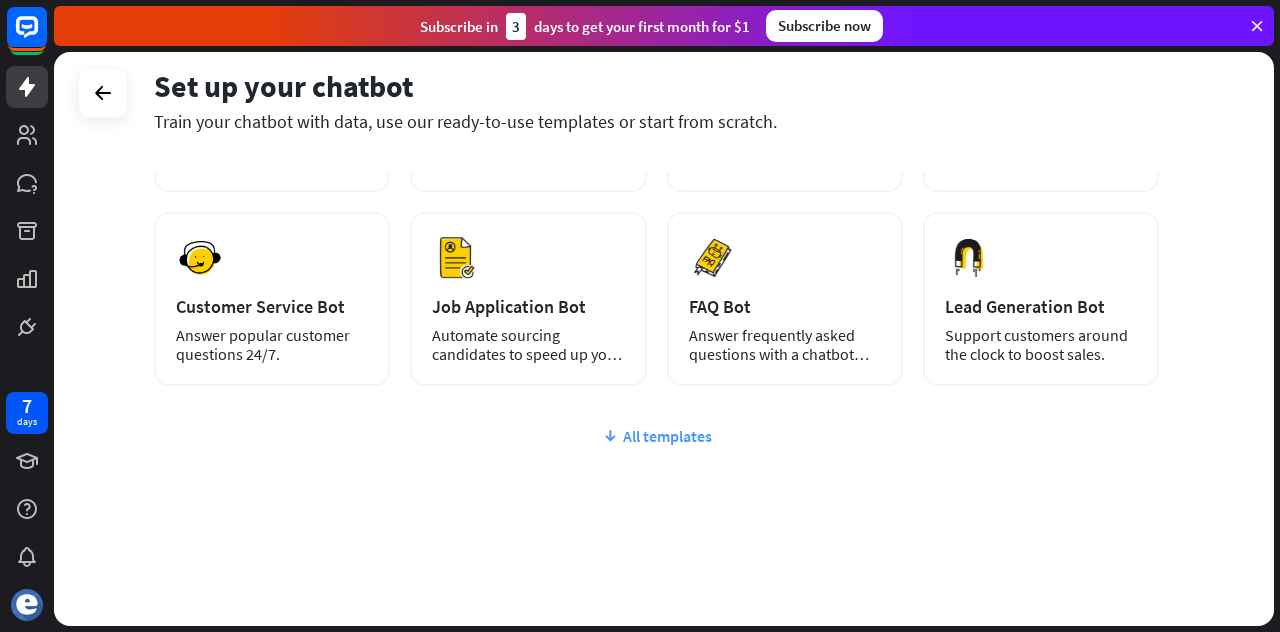 click on "All templates" at bounding box center [656, 436] 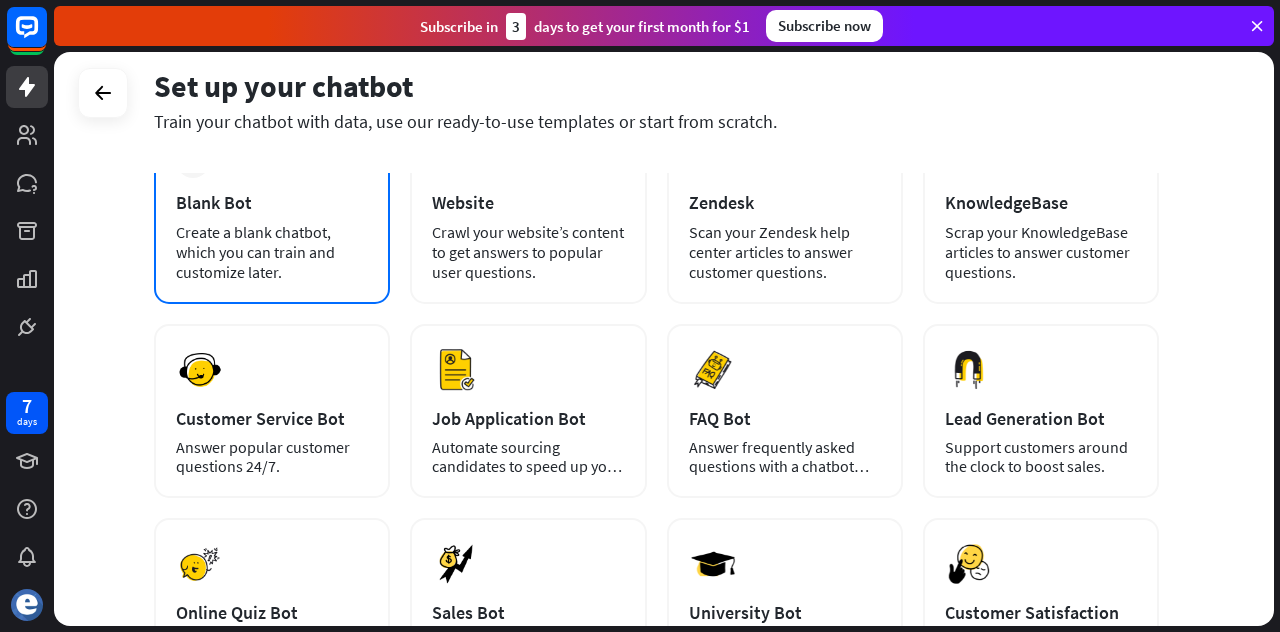 scroll, scrollTop: 41, scrollLeft: 0, axis: vertical 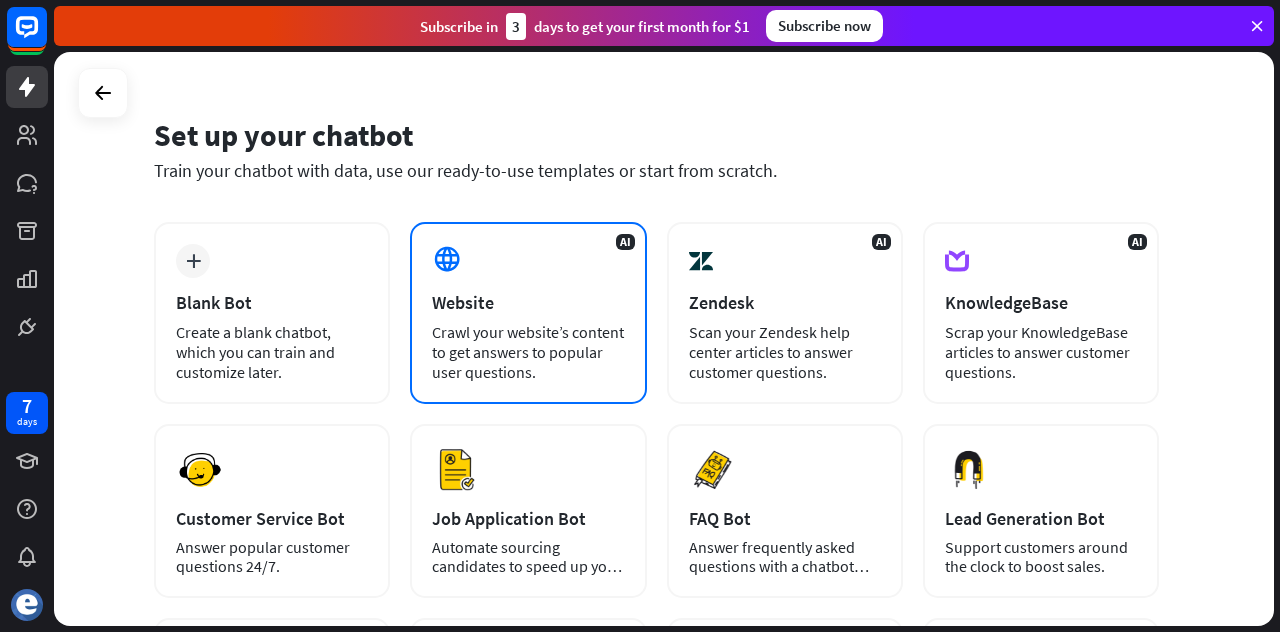 click on "Website" at bounding box center (528, 302) 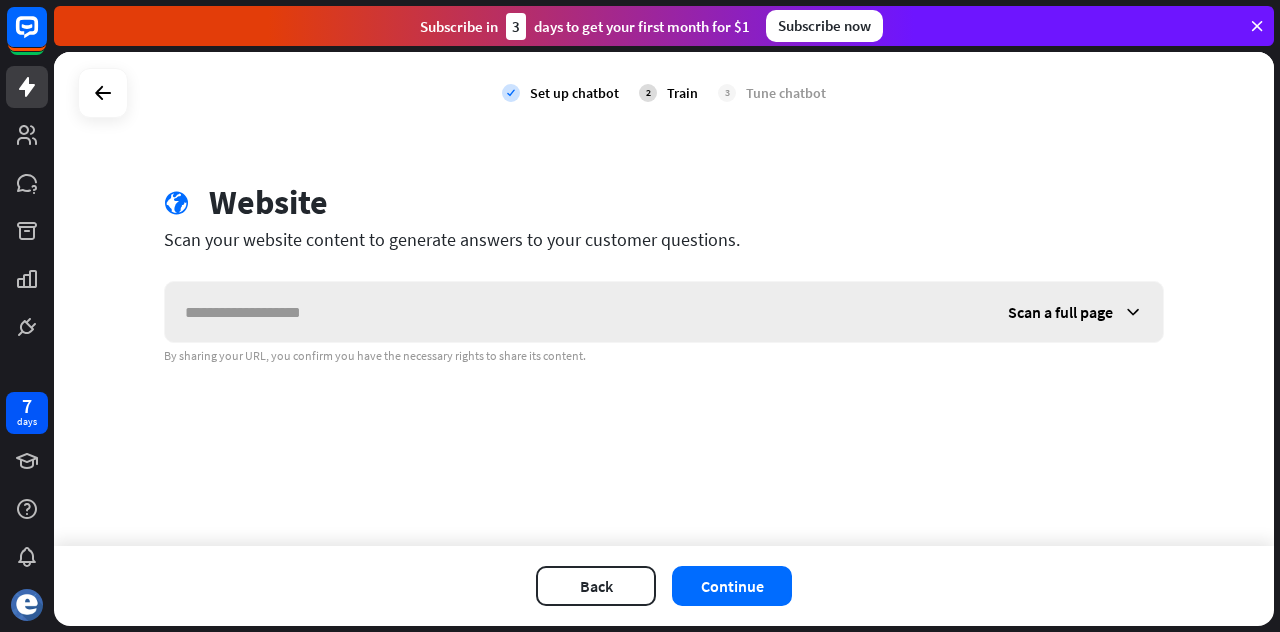 click at bounding box center [576, 312] 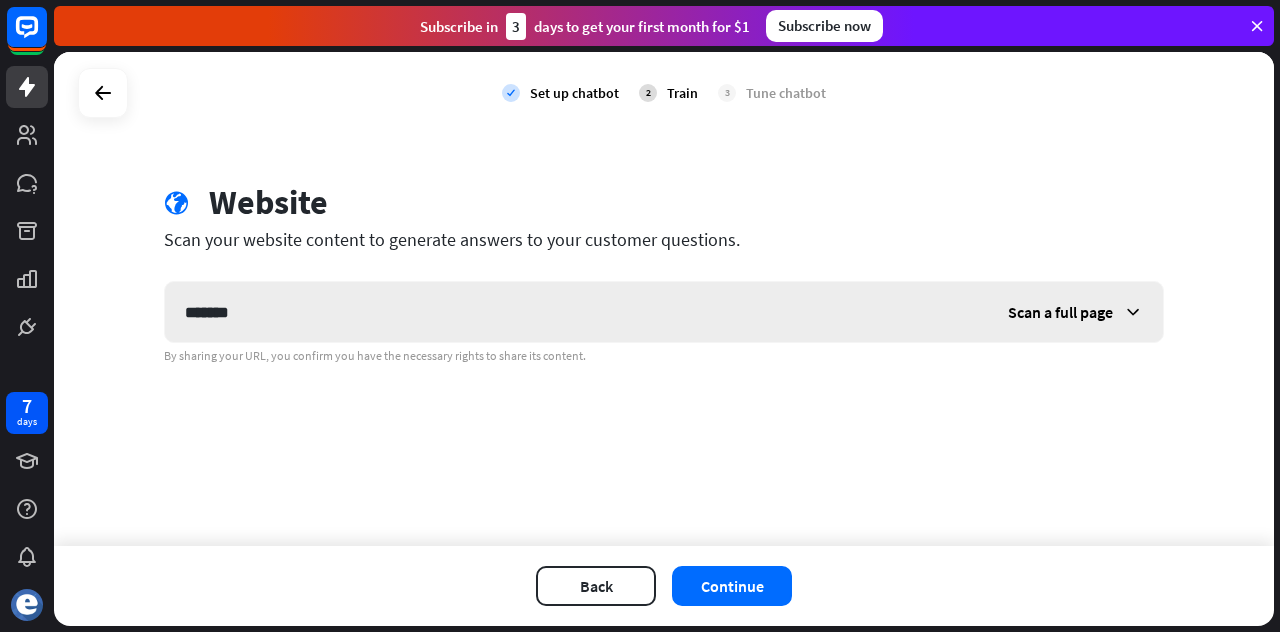 type on "*******" 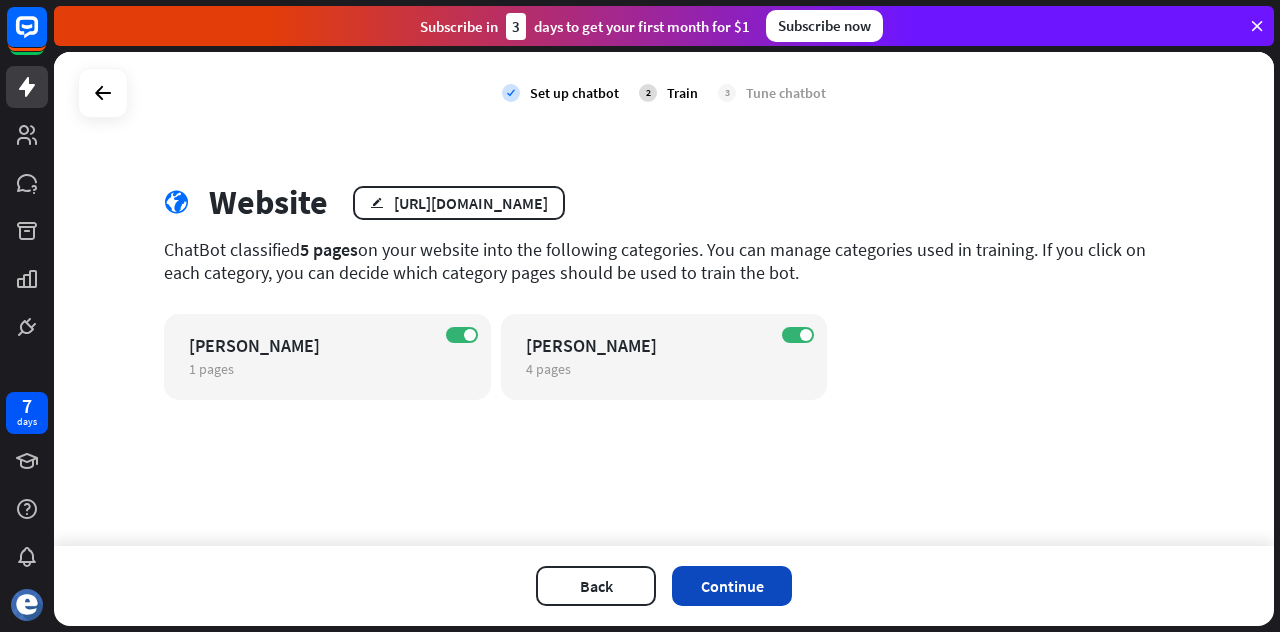 click on "Continue" at bounding box center (732, 586) 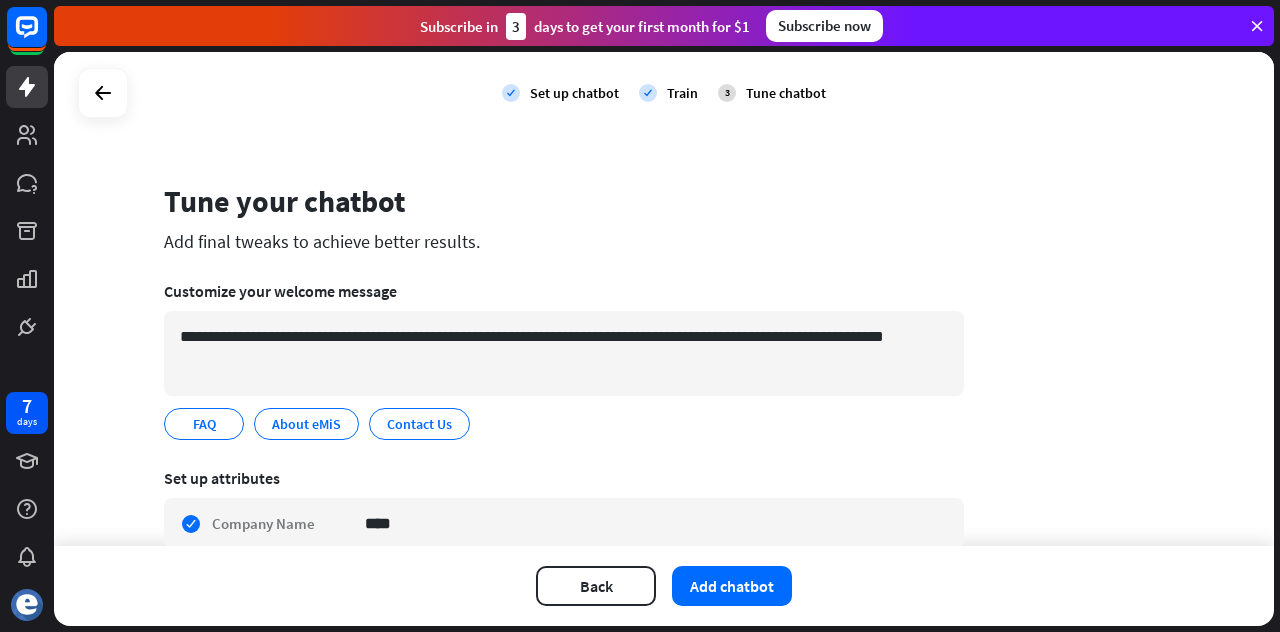 scroll, scrollTop: 300, scrollLeft: 0, axis: vertical 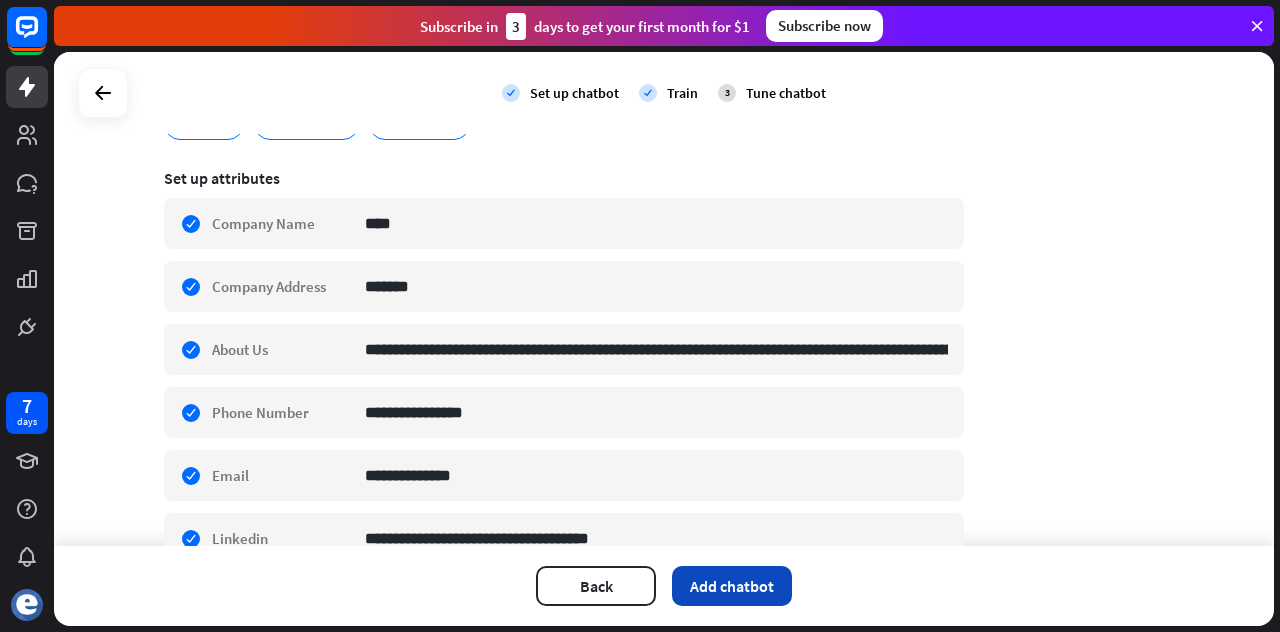 click on "Add chatbot" at bounding box center (732, 586) 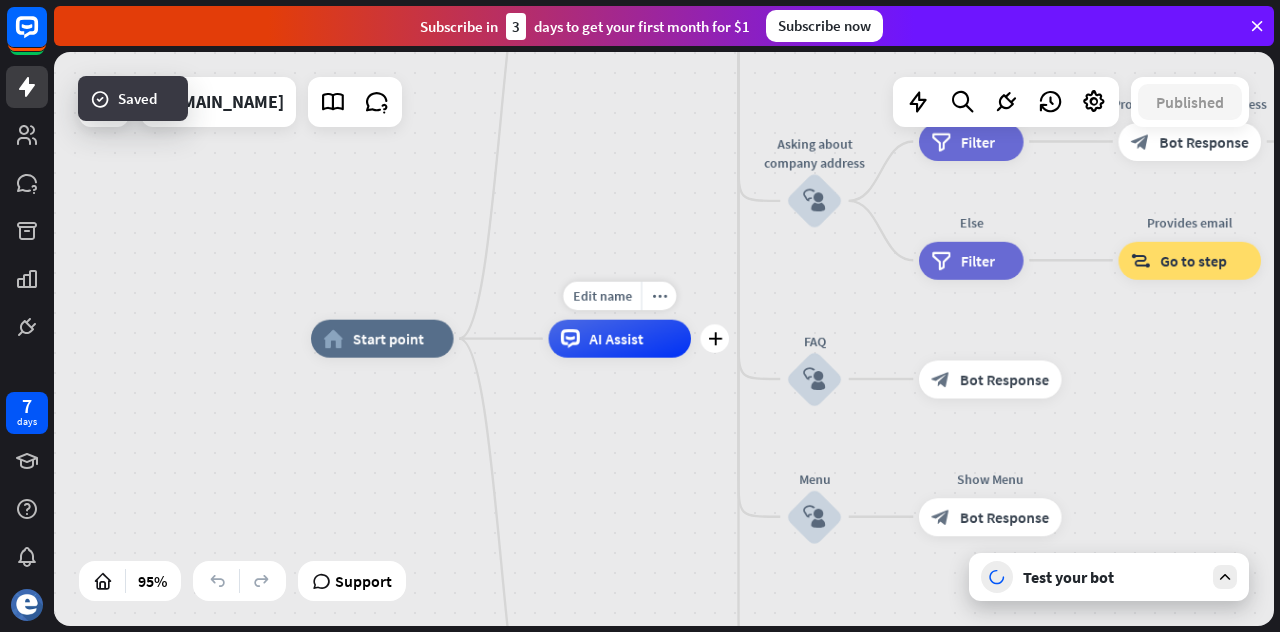 click on "AI Assist" at bounding box center [616, 338] 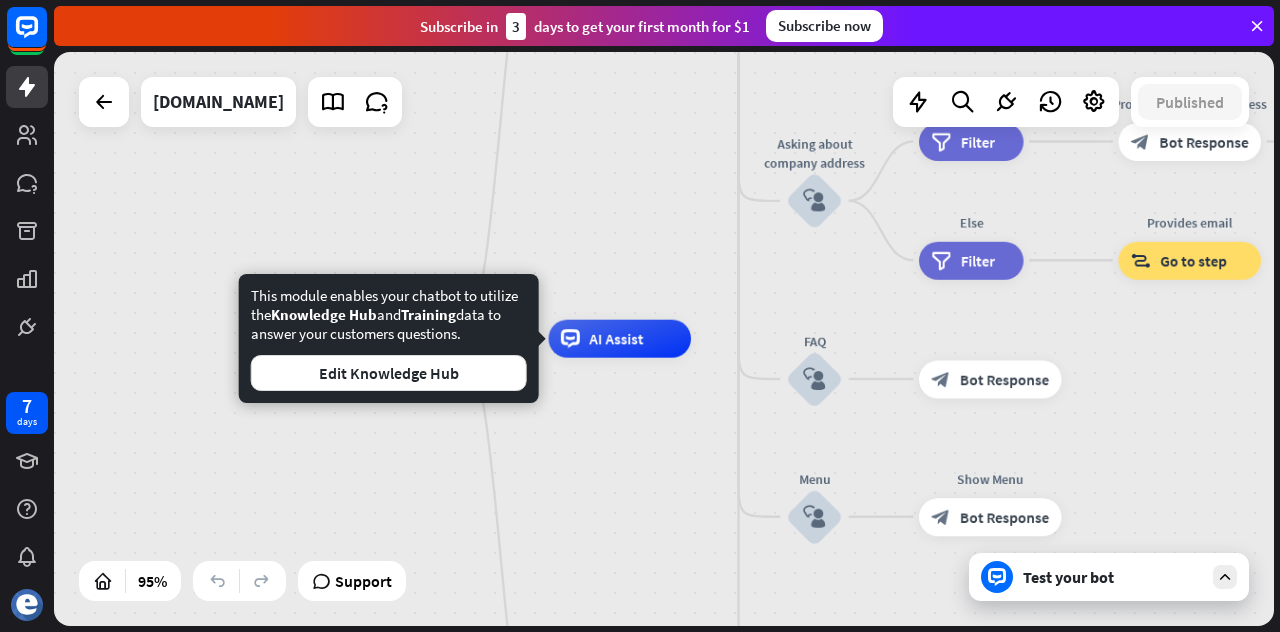 click on "home_2   Start point                 Welcome message   block_bot_response   Bot Response                 About us   block_user_input                 Provide company information   block_bot_response   Bot Response                 Back to Menu   block_user_input                 Was it helpful?   block_bot_response   Bot Response                 Yes   block_user_input                 Thank you!   block_bot_response   Bot Response                 No   block_user_input                 Back to Menu   block_goto   Go to step                 Contact us   block_user_input                 Contact flow   builder_tree   Flow                 Asking about email   block_user_input                   block_goto   Go to step                 Asking about phone number   block_user_input                 Is phone number?   filter   Filter                 Provides phone number   block_bot_response   Bot Response                 Back to Menu   block_goto   Go to step                 Else   filter   Filter" at bounding box center [890, 611] 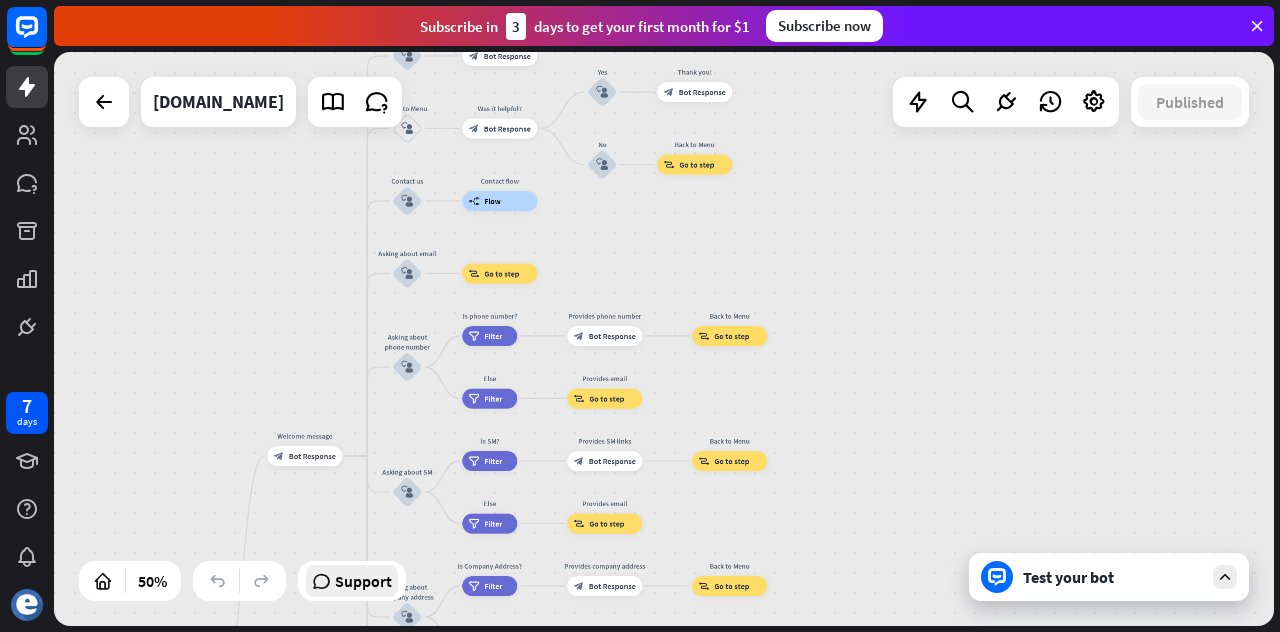 drag, startPoint x: 640, startPoint y: 247, endPoint x: 306, endPoint y: 571, distance: 465.33 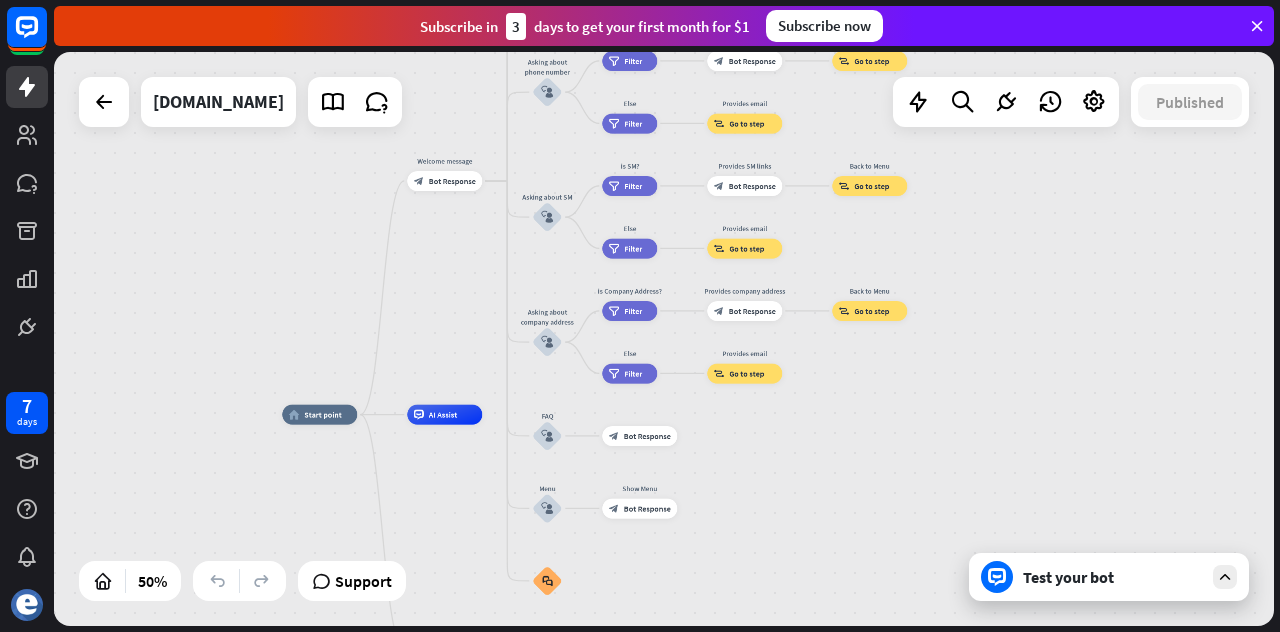 drag, startPoint x: 724, startPoint y: 296, endPoint x: 878, endPoint y: -41, distance: 370.5199 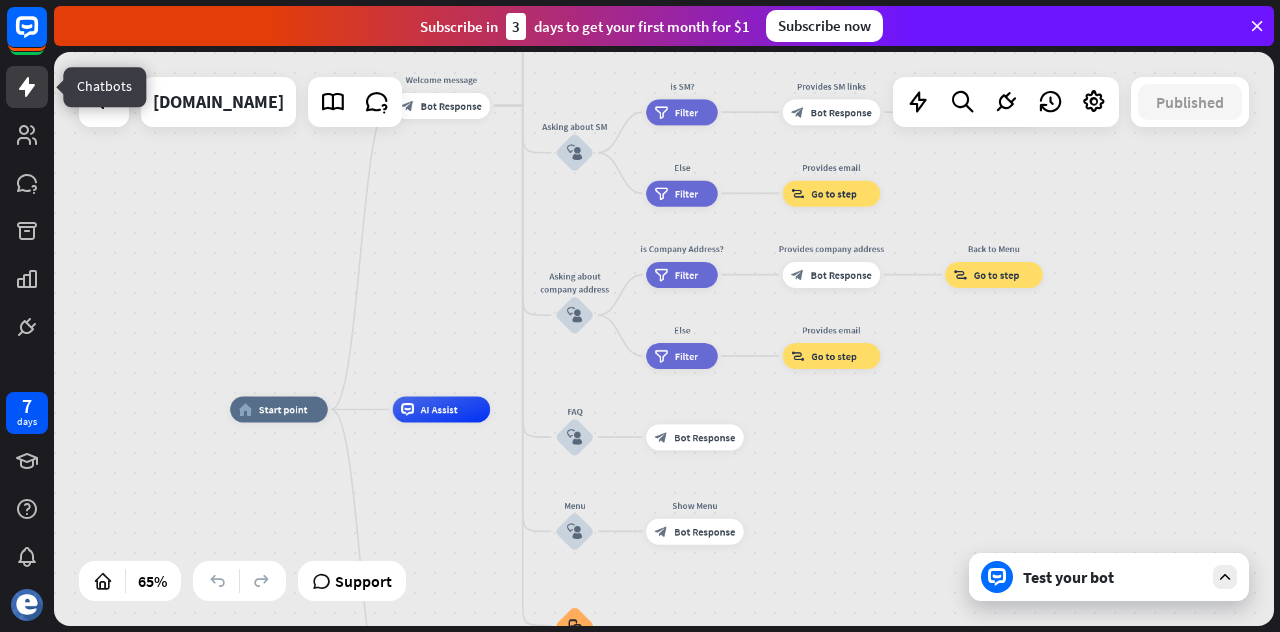 click at bounding box center [27, 87] 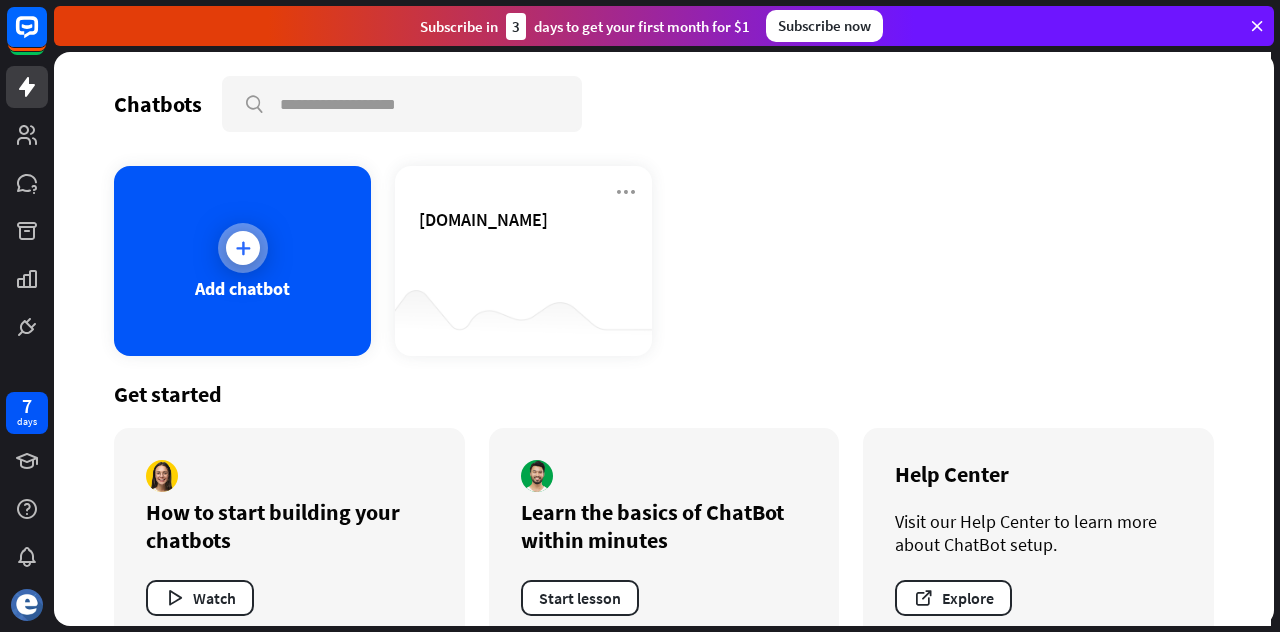 click at bounding box center (243, 248) 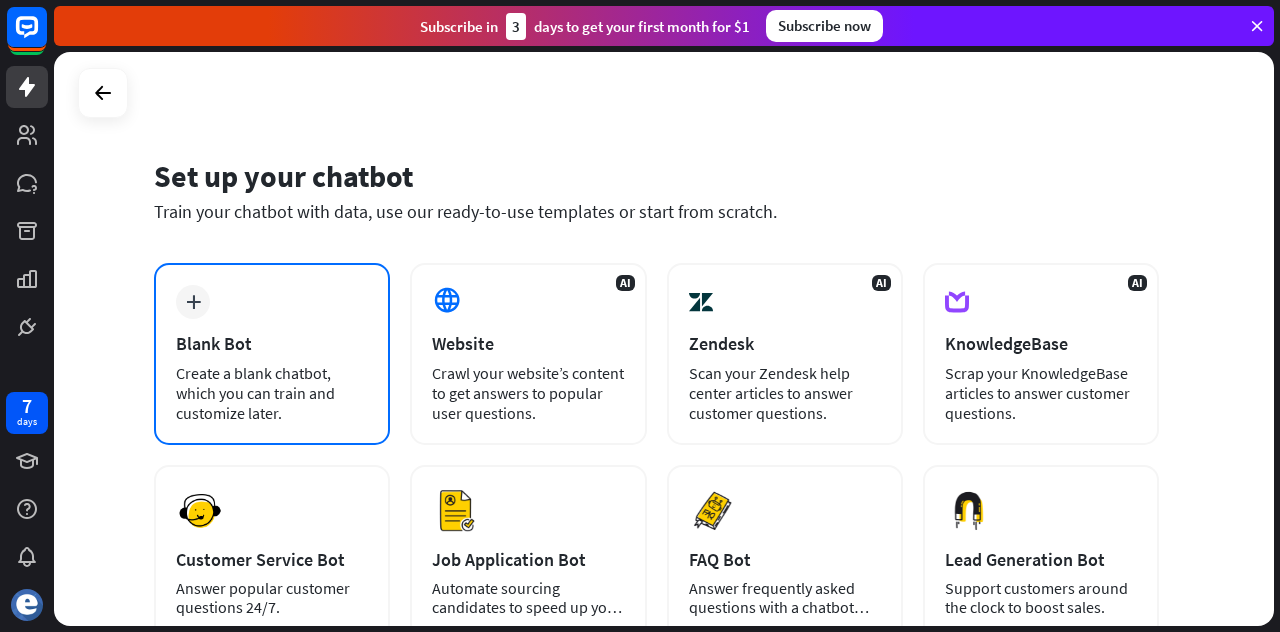 click on "Blank Bot" at bounding box center [272, 343] 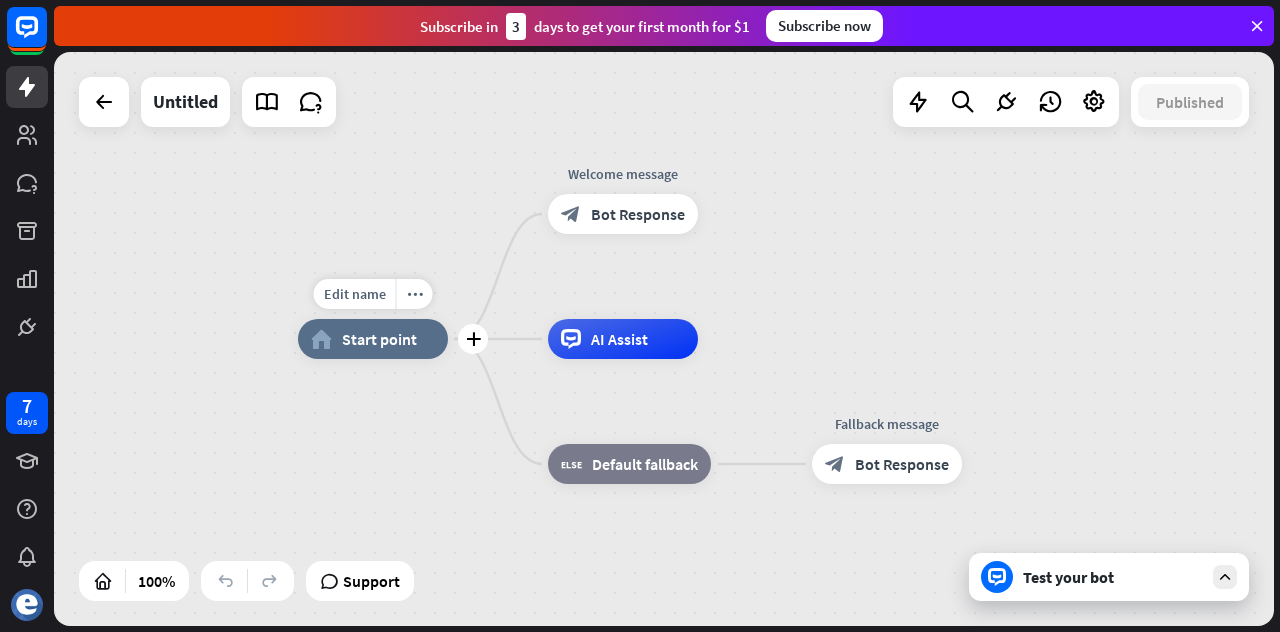 click on "Start point" at bounding box center [379, 339] 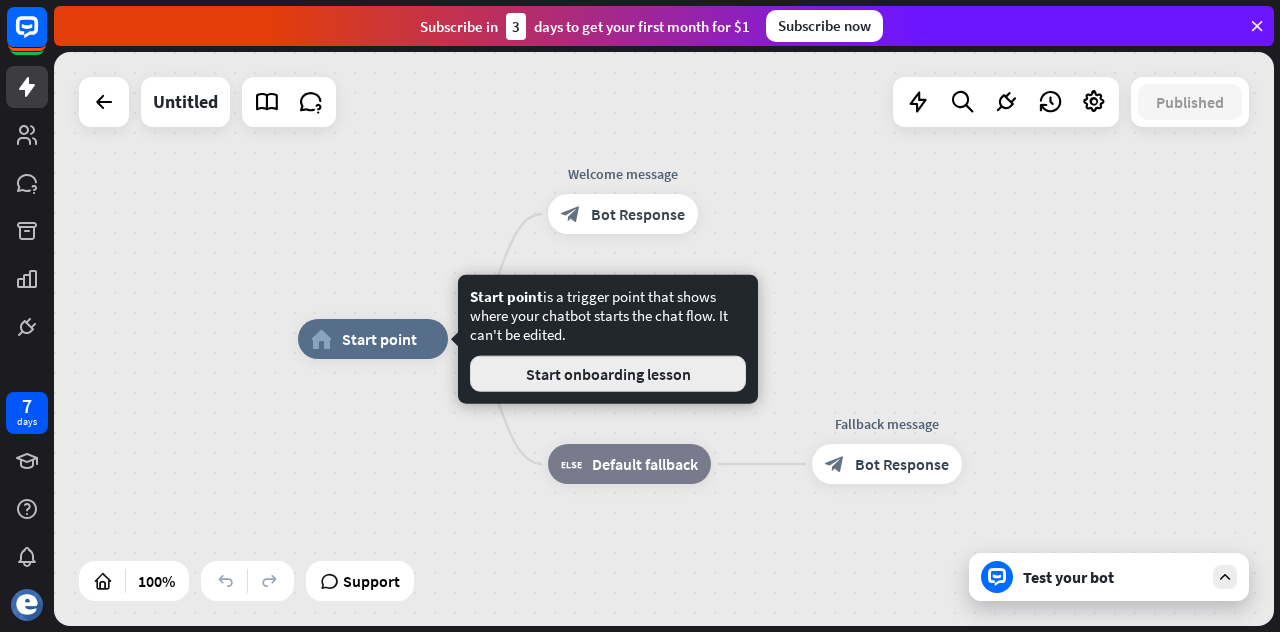 click on "Start onboarding lesson" at bounding box center [608, 374] 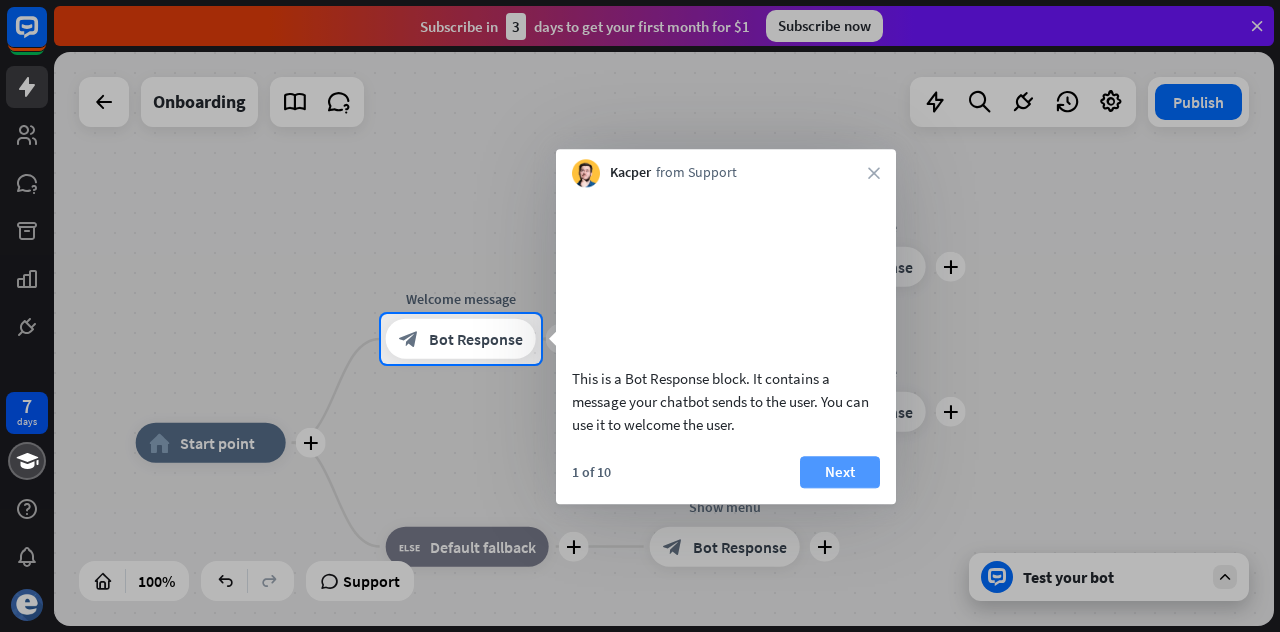 click on "Next" at bounding box center [840, 472] 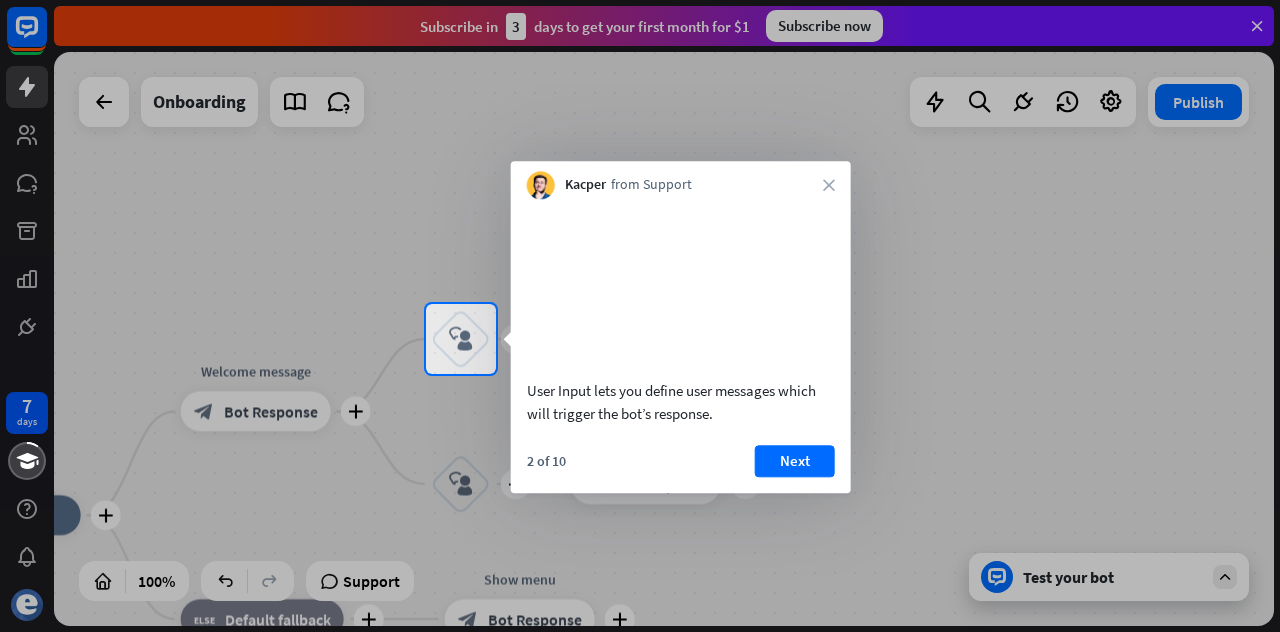 click on "User Input lets you define user messages which will trigger the bot’s response.
2 of 10
Next" at bounding box center [681, 346] 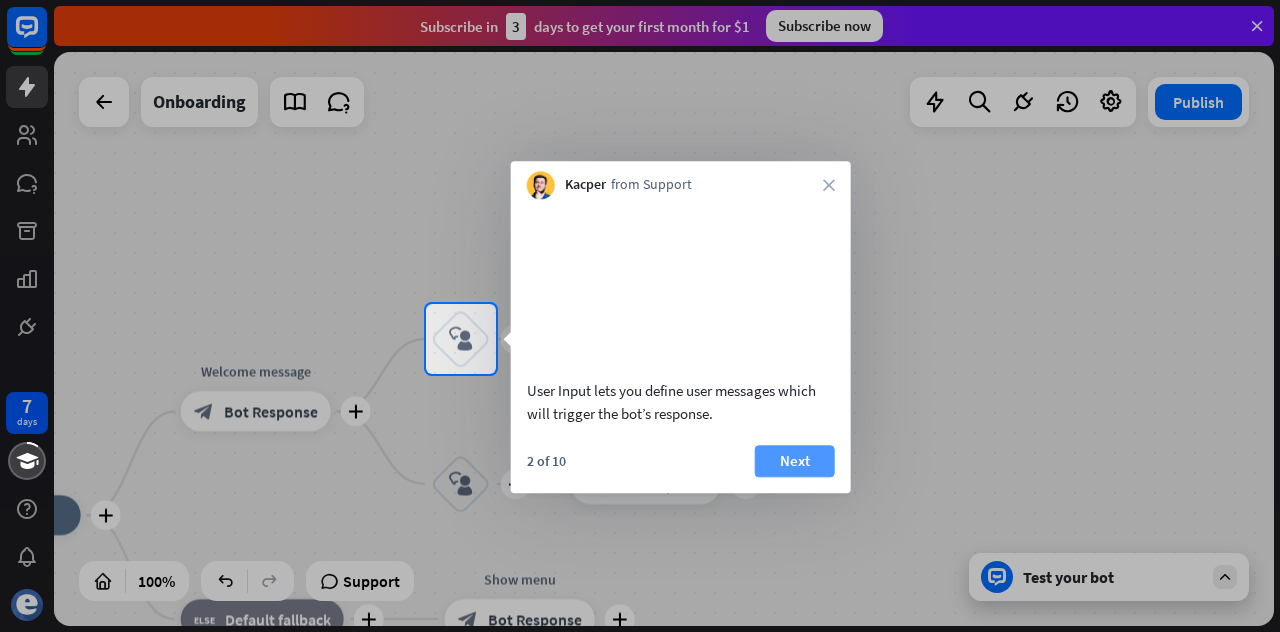 click on "Next" at bounding box center [795, 461] 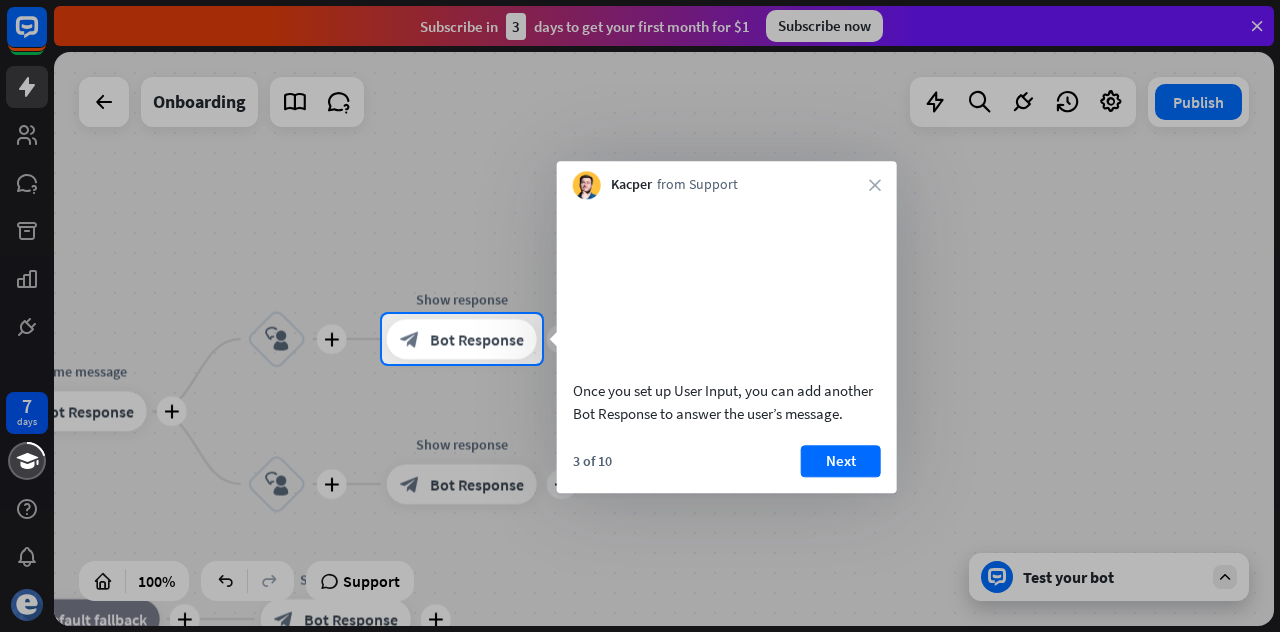click on "Next" at bounding box center (841, 461) 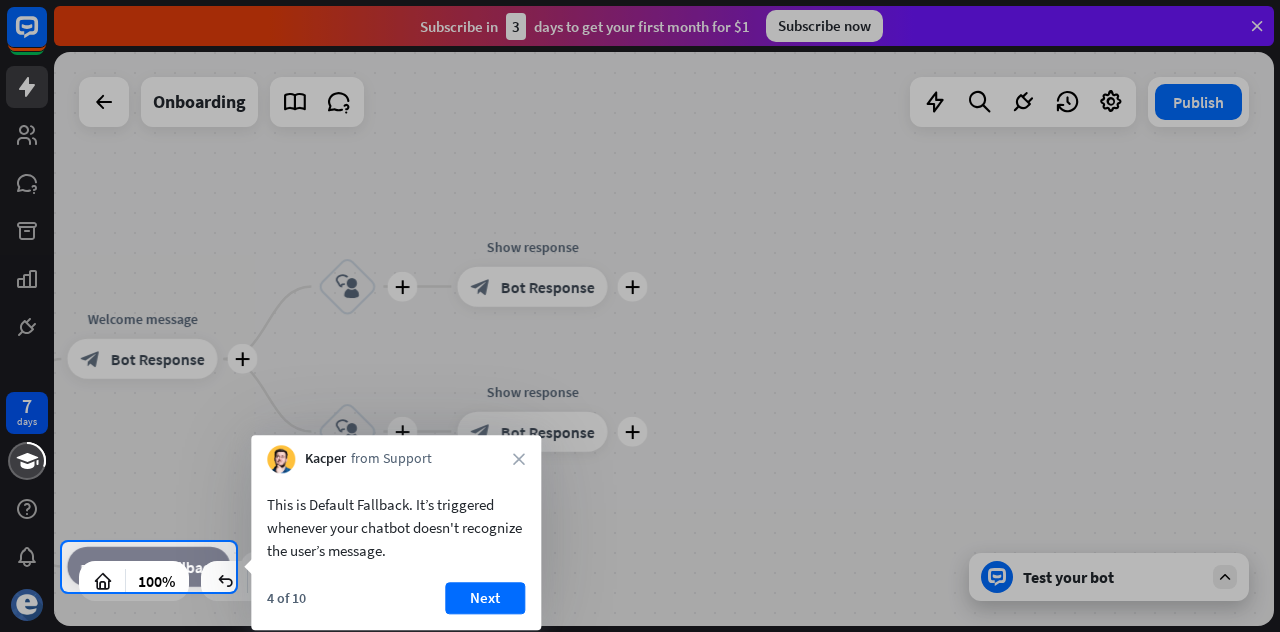 drag, startPoint x: 700, startPoint y: 448, endPoint x: 859, endPoint y: 323, distance: 202.25232 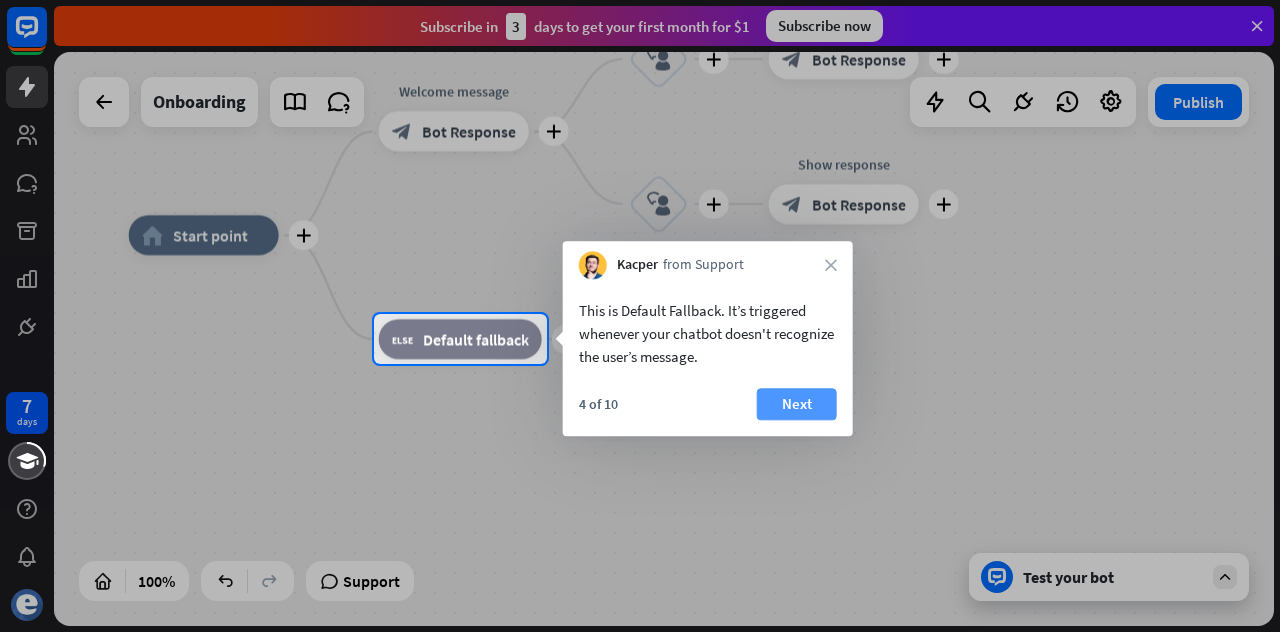 click on "Next" at bounding box center (797, 404) 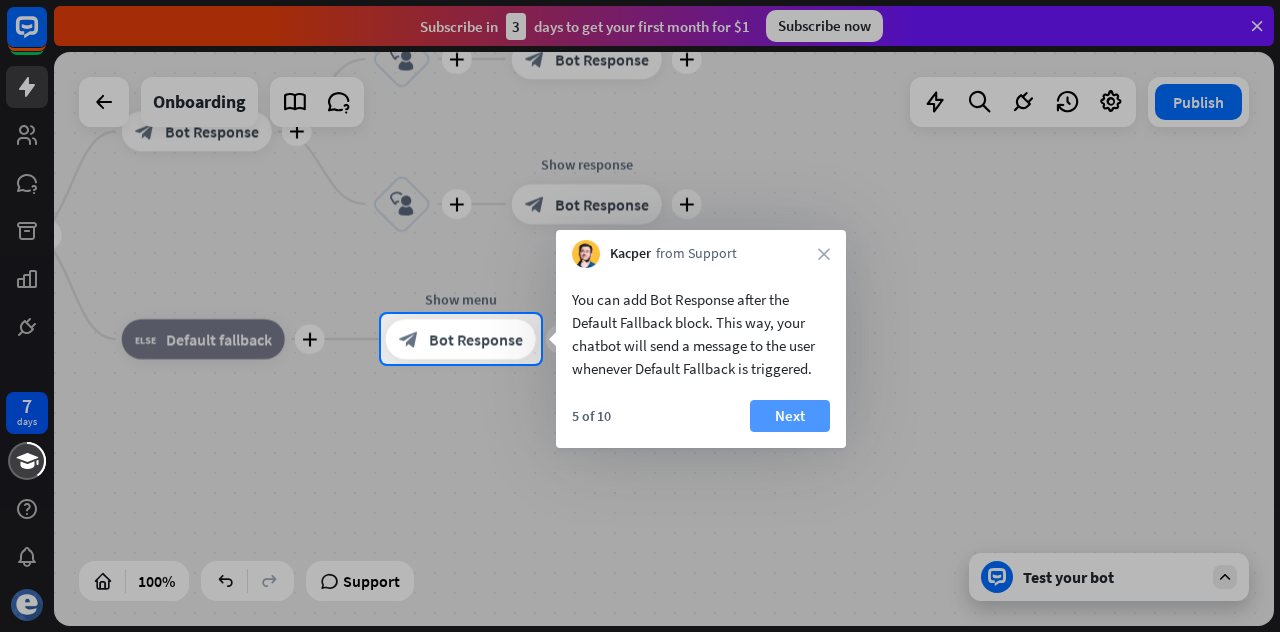 click on "Next" at bounding box center (790, 416) 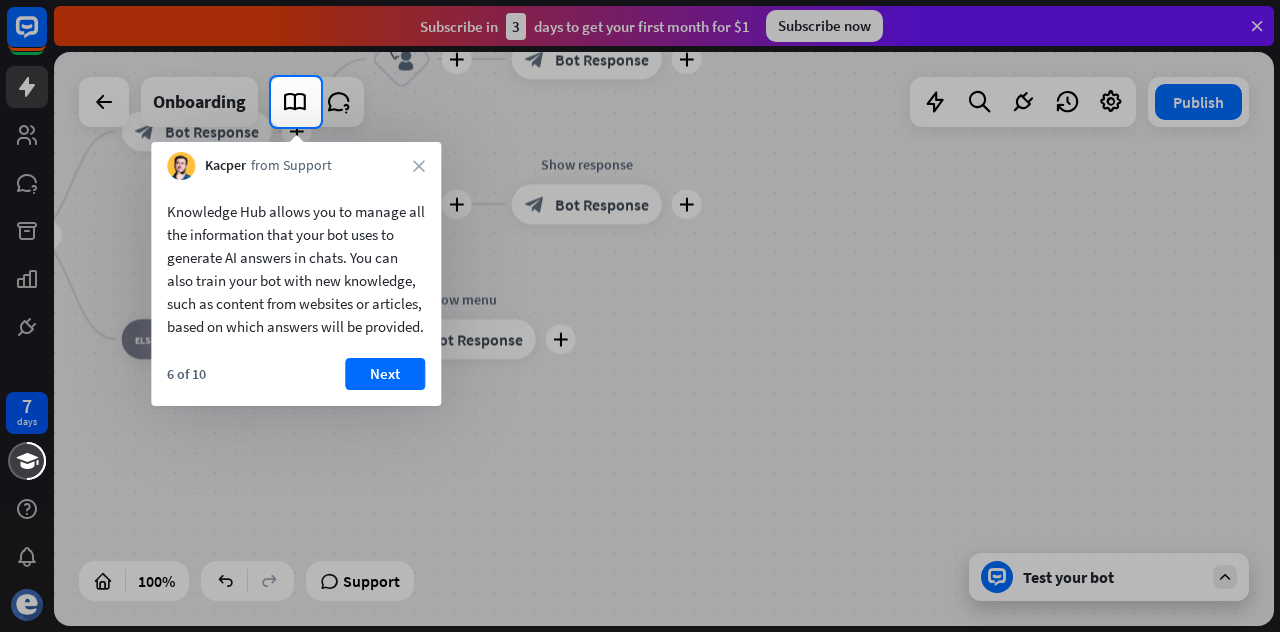 click at bounding box center [640, 379] 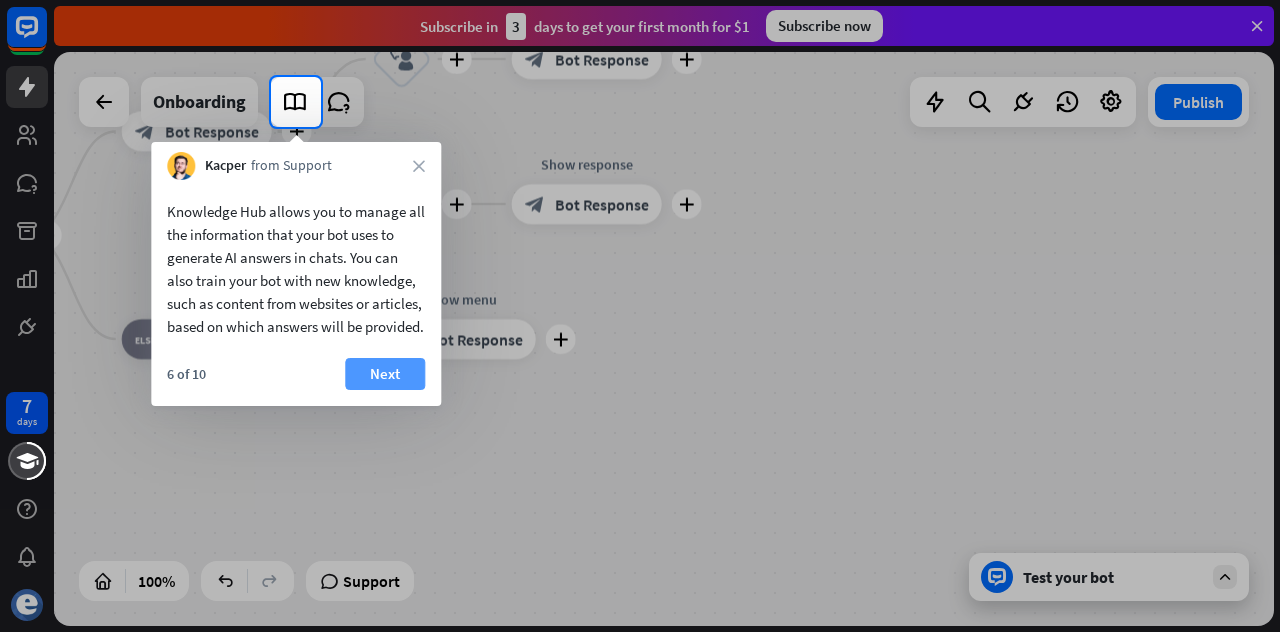 click on "Next" at bounding box center [385, 374] 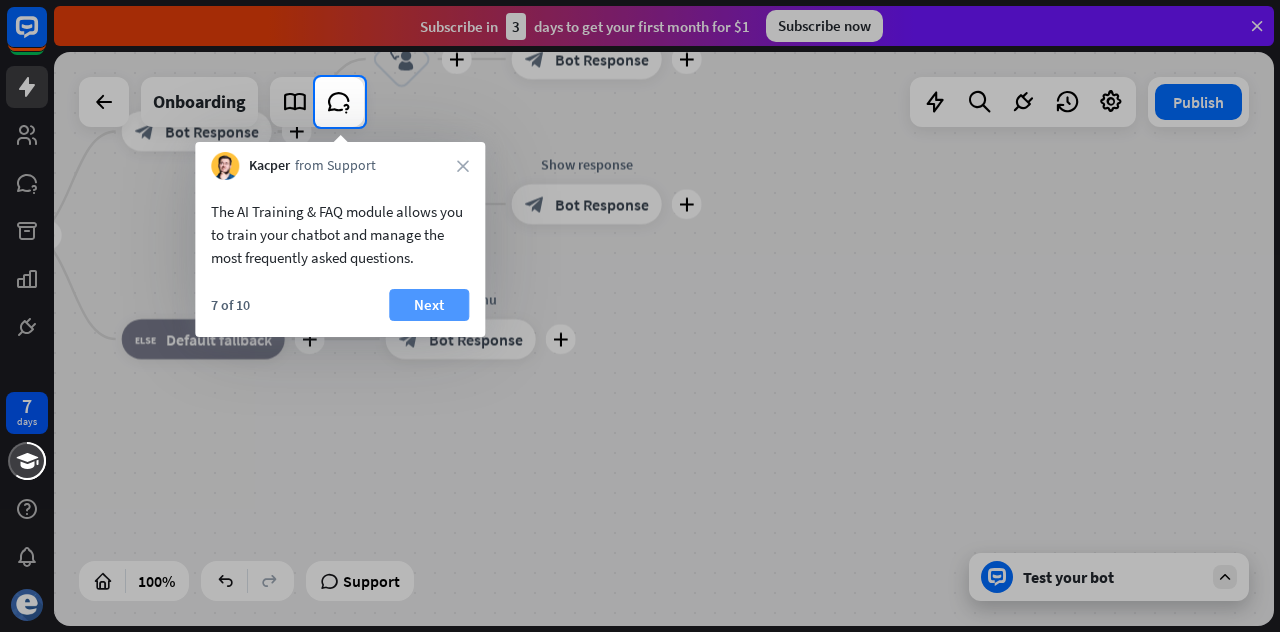click on "Next" at bounding box center [429, 305] 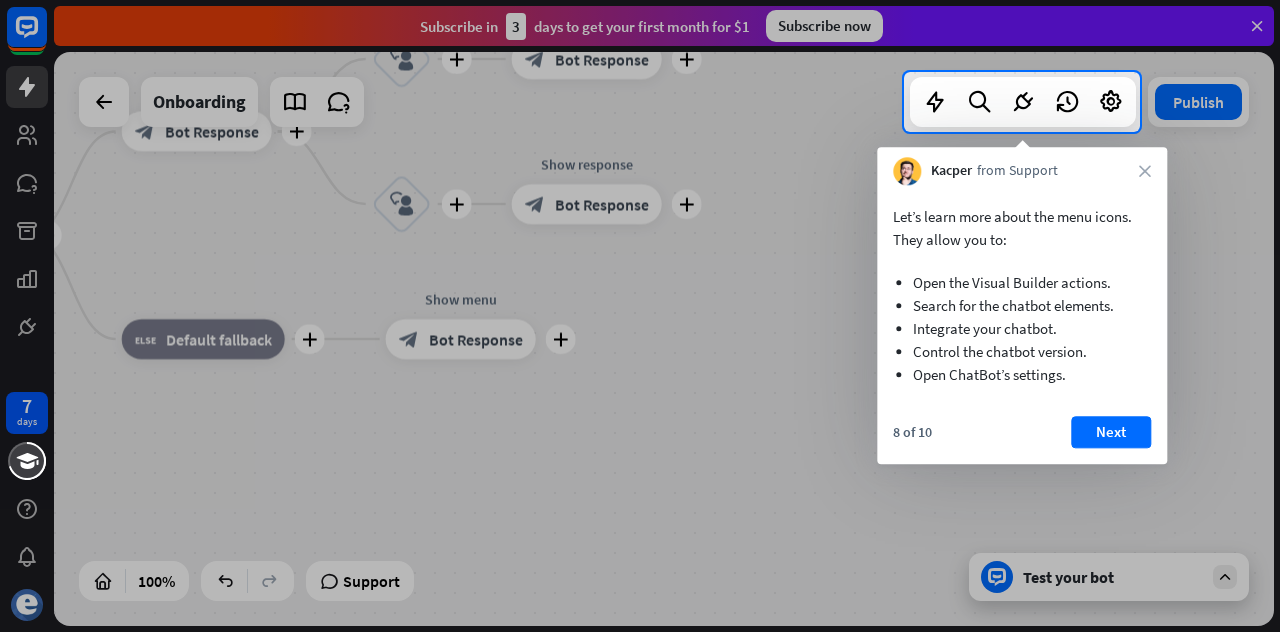 drag, startPoint x: 410, startPoint y: 252, endPoint x: 788, endPoint y: 325, distance: 384.9844 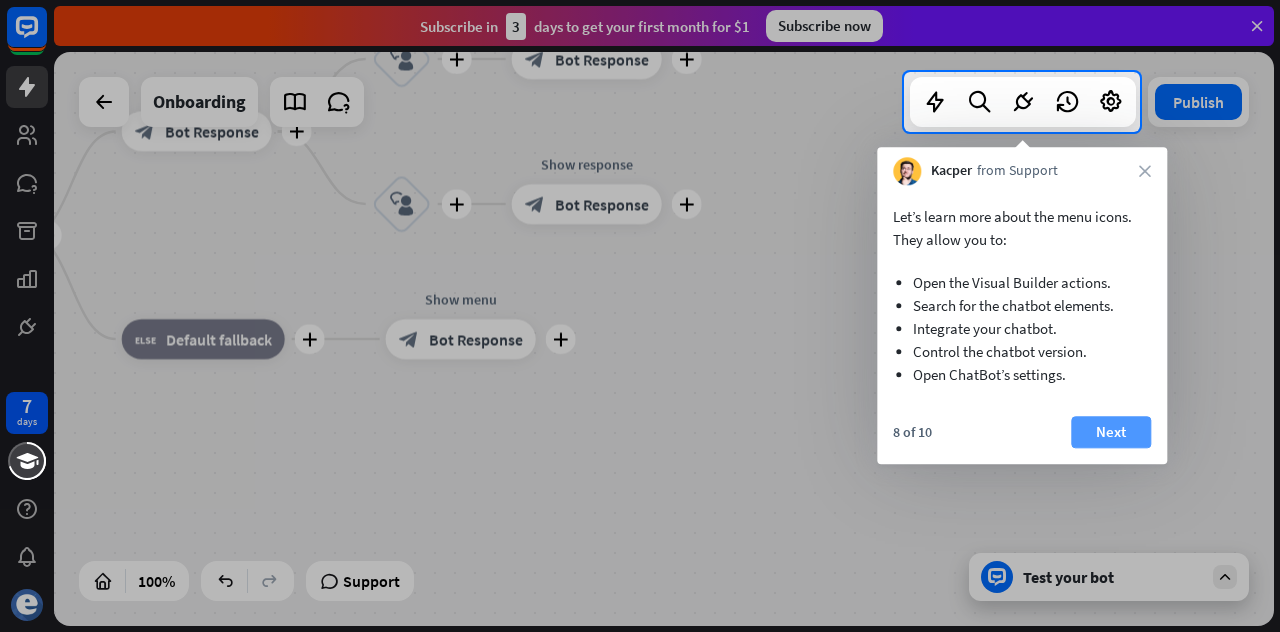 click on "Next" at bounding box center [1111, 432] 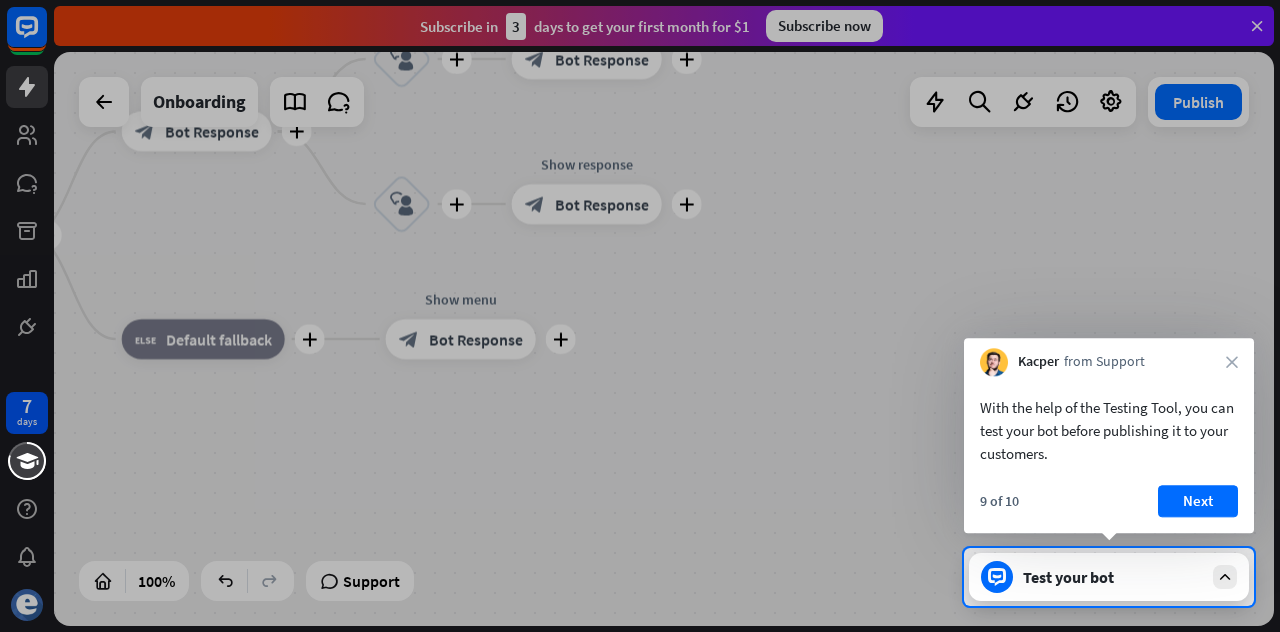 click on "Kacper
from Support
close" at bounding box center (1109, 357) 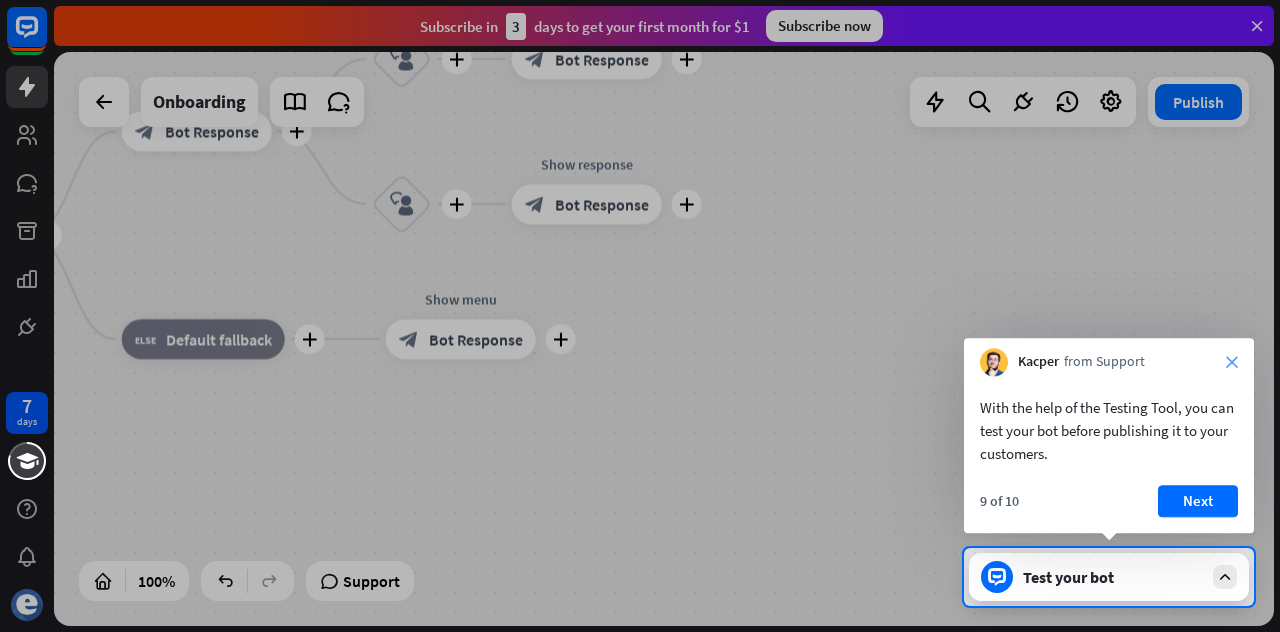 click on "close" at bounding box center [1232, 362] 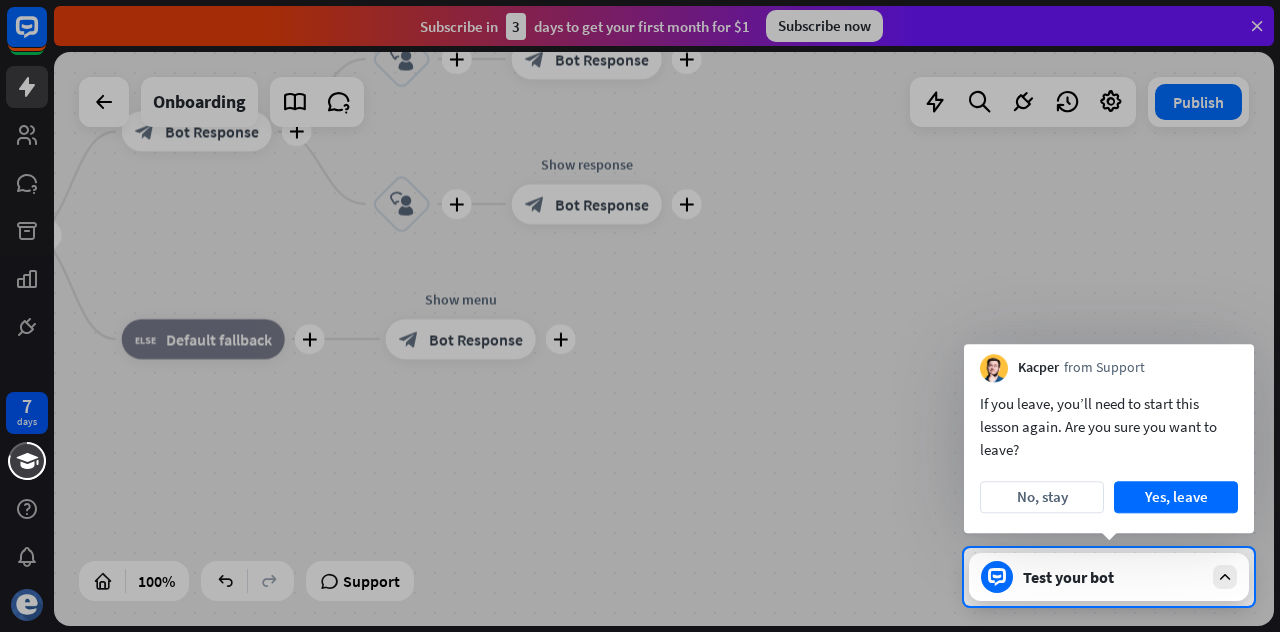 click on "If you leave, you’ll need to start this lesson again. Are you
sure you want to leave?
No, stay
Yes, leave" at bounding box center [1109, 457] 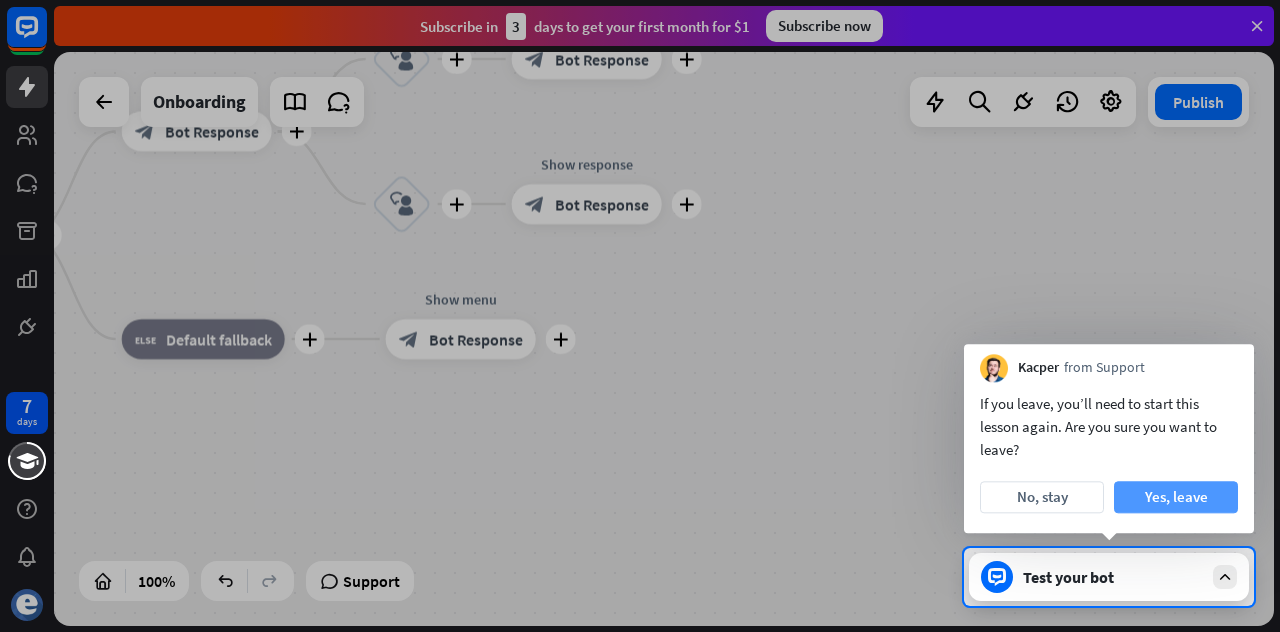 click on "Yes, leave" at bounding box center (1176, 497) 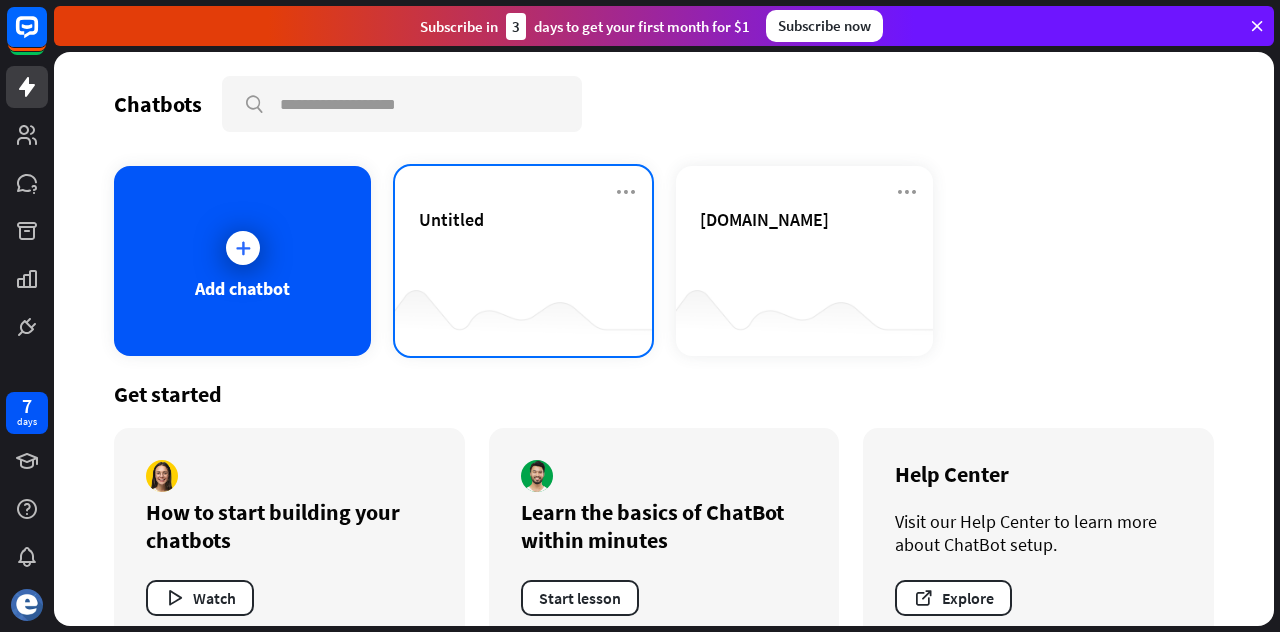 drag, startPoint x: 630, startPoint y: 328, endPoint x: 597, endPoint y: 353, distance: 41.400482 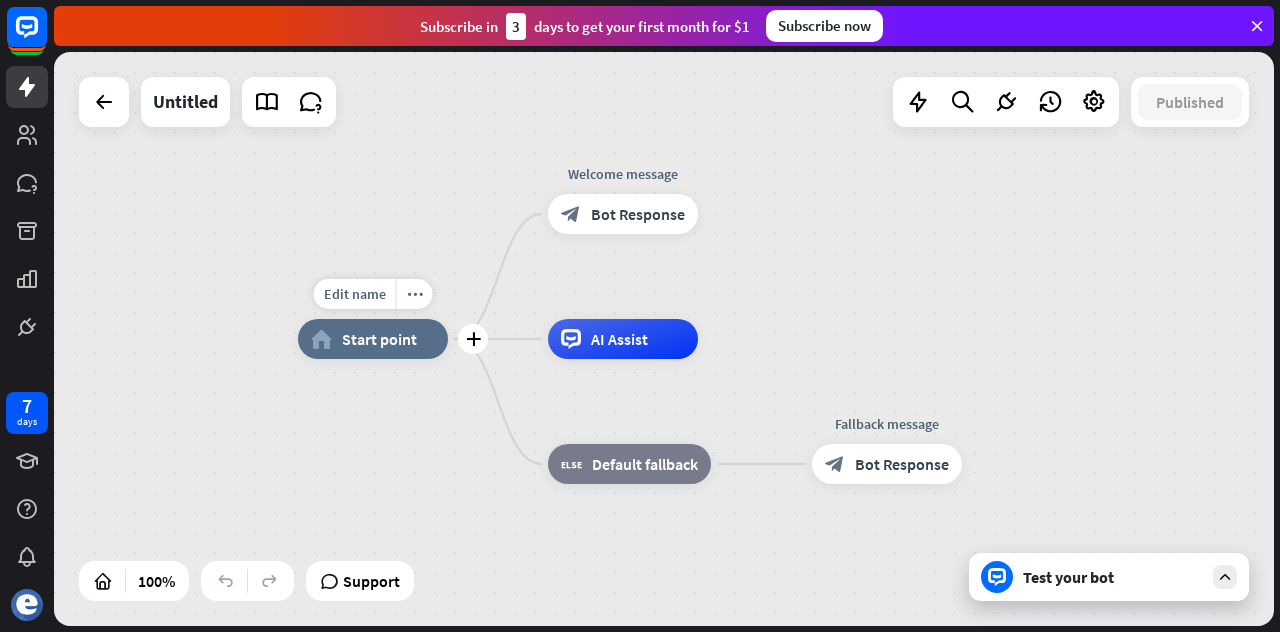 click on "Start point" at bounding box center [379, 339] 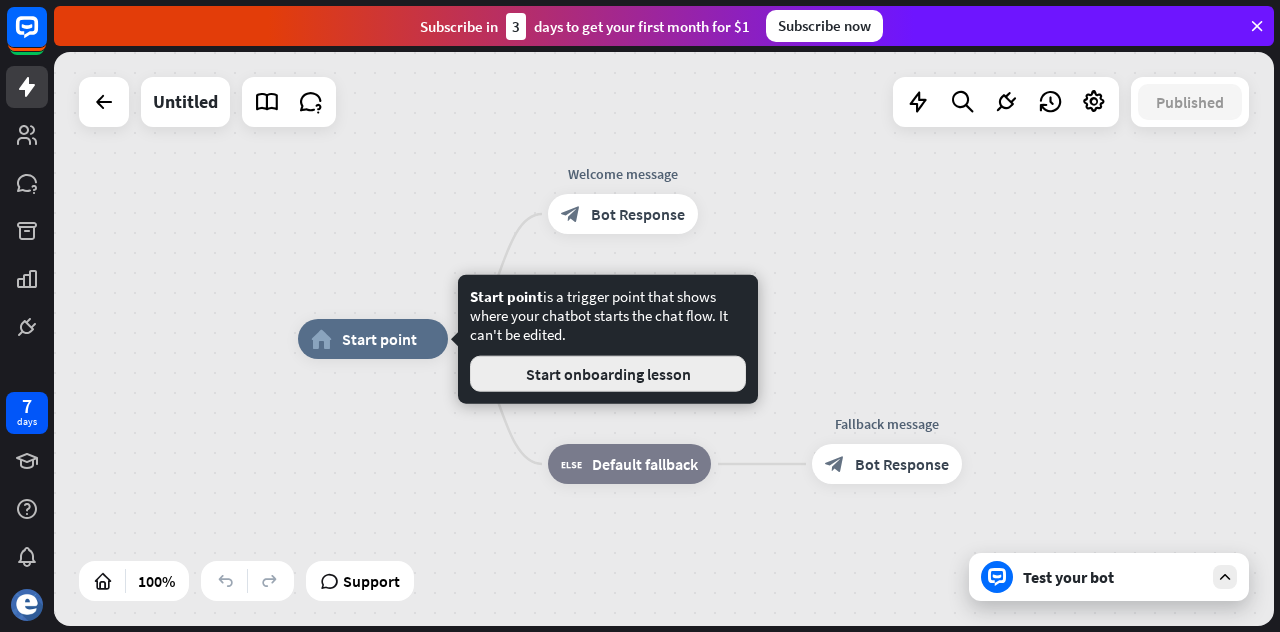 click on "Start onboarding lesson" at bounding box center [608, 374] 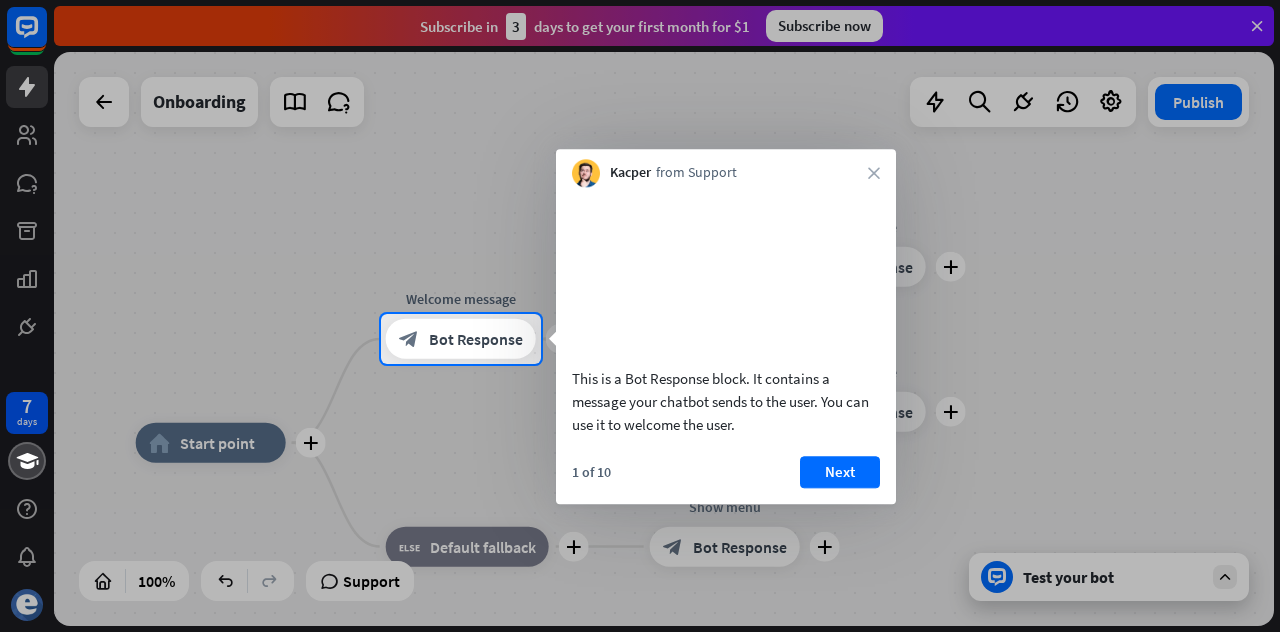 click on "Kacper
from Support
close" at bounding box center [726, 168] 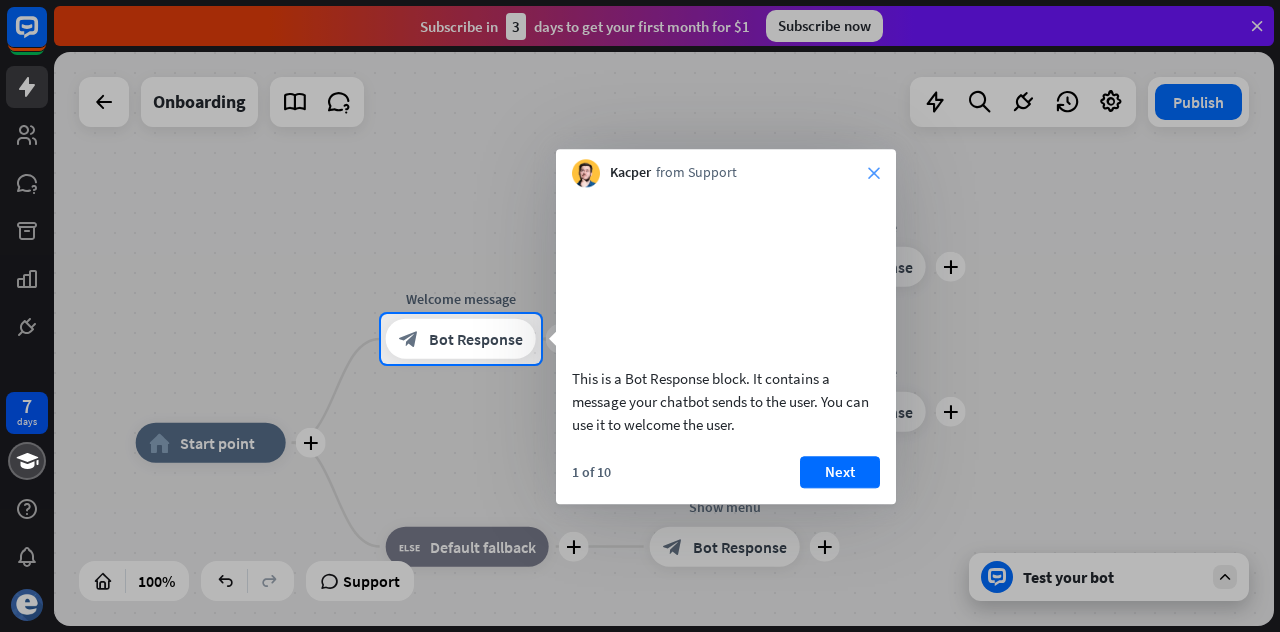click on "close" at bounding box center [874, 173] 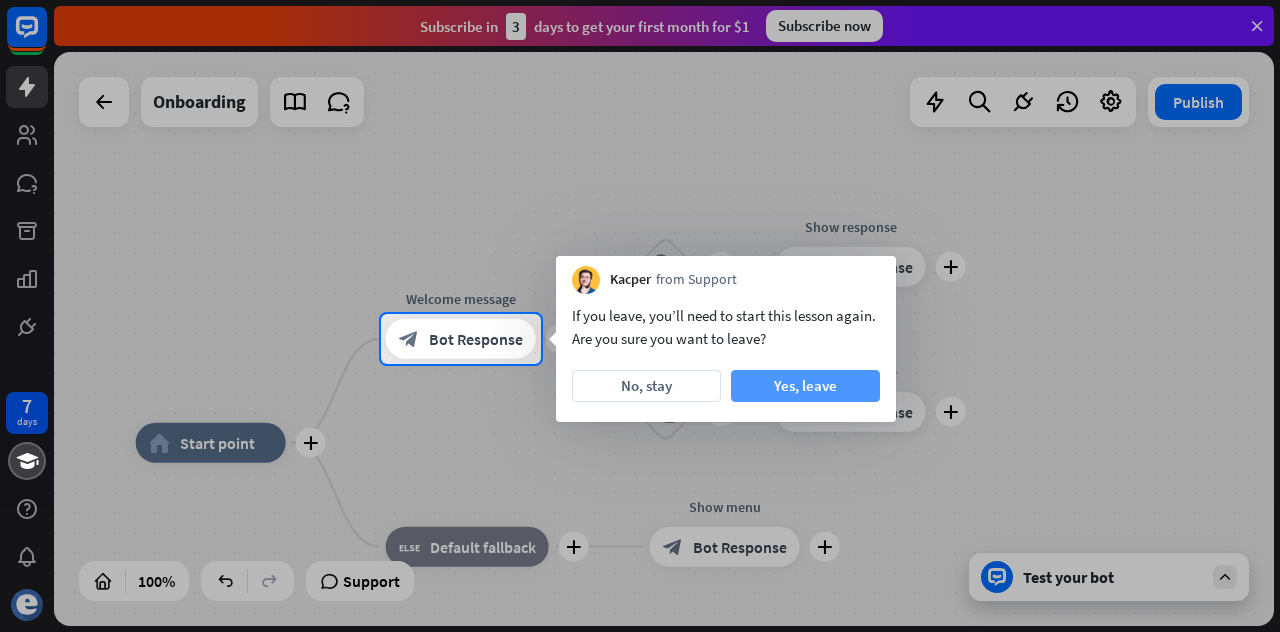 click on "Yes, leave" at bounding box center (805, 386) 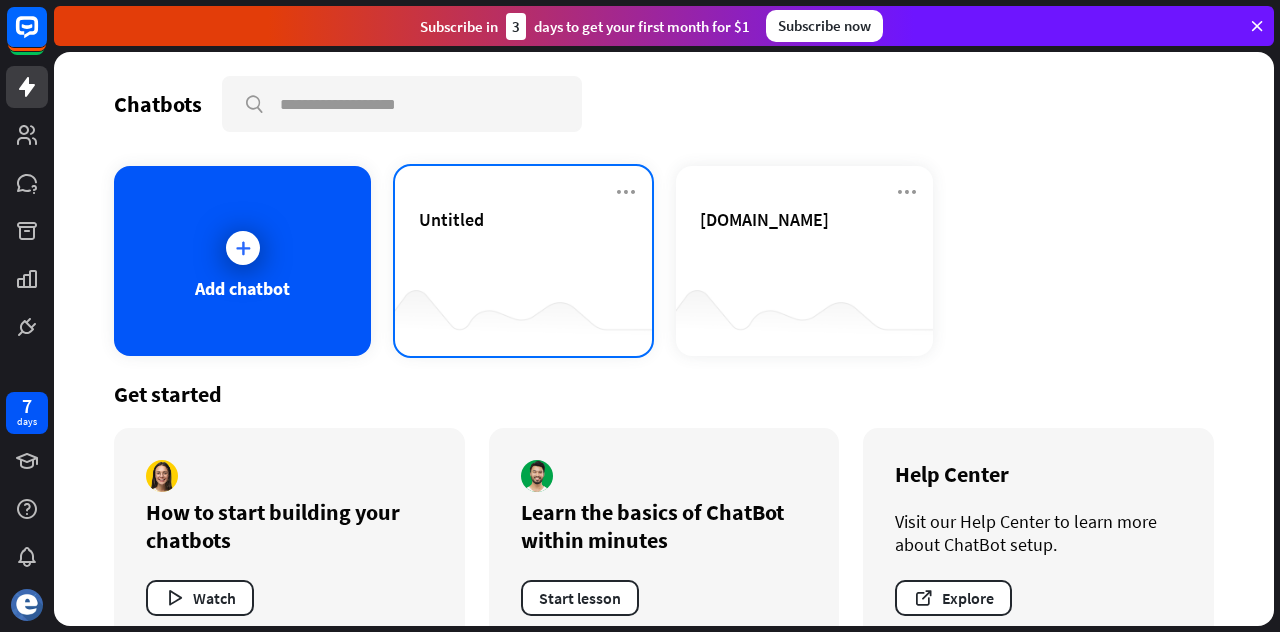 click on "Untitled" at bounding box center [523, 243] 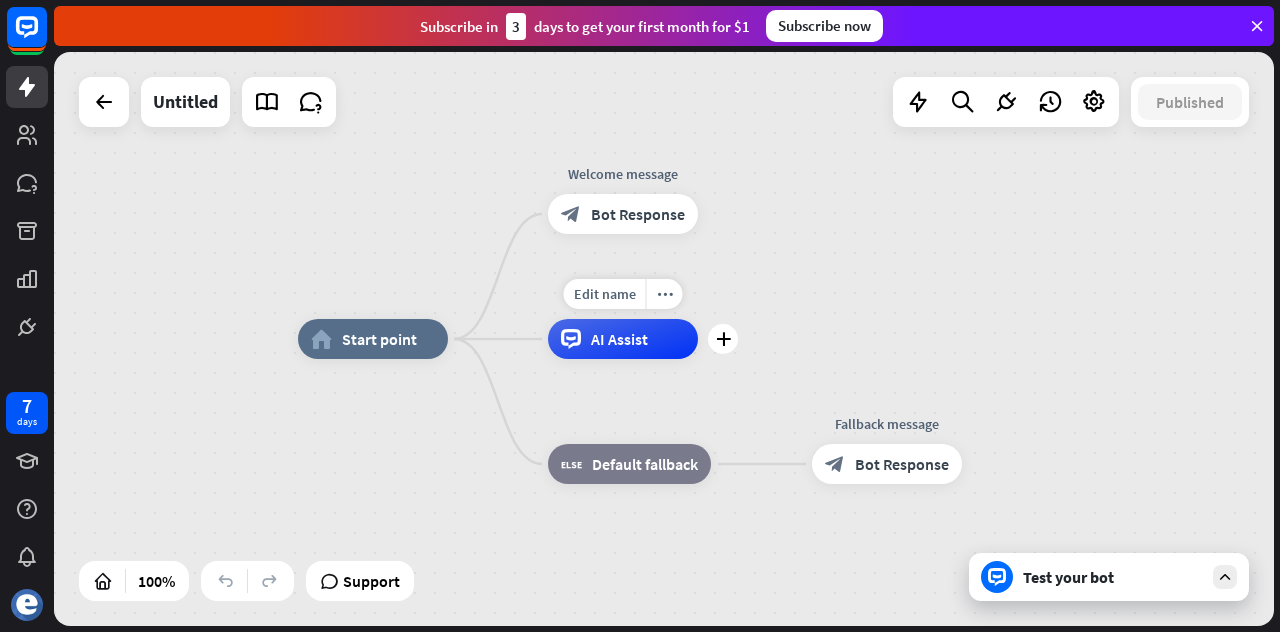 click on "AI Assist" at bounding box center (619, 339) 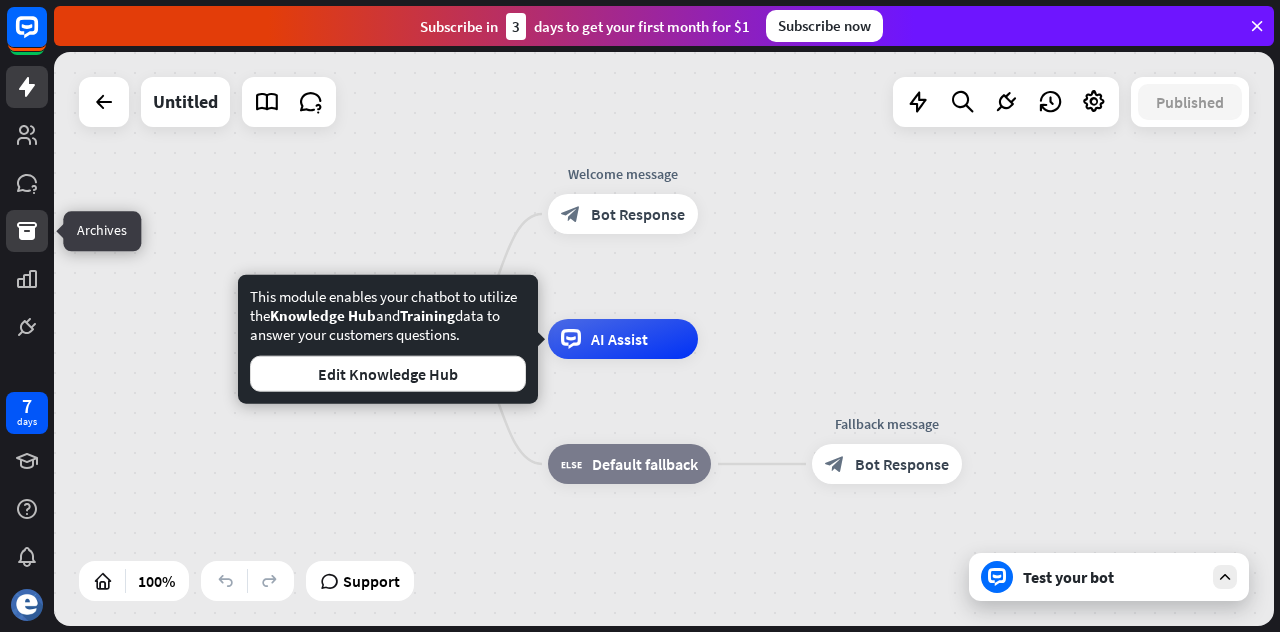 click at bounding box center (27, 231) 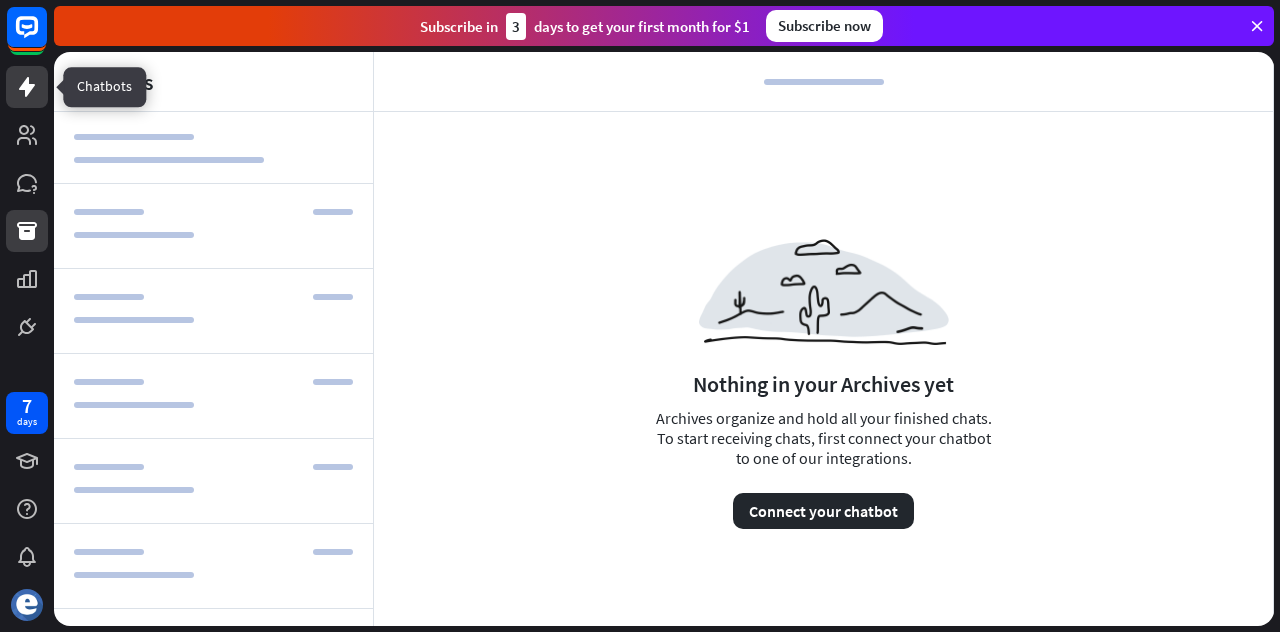 click at bounding box center [27, 87] 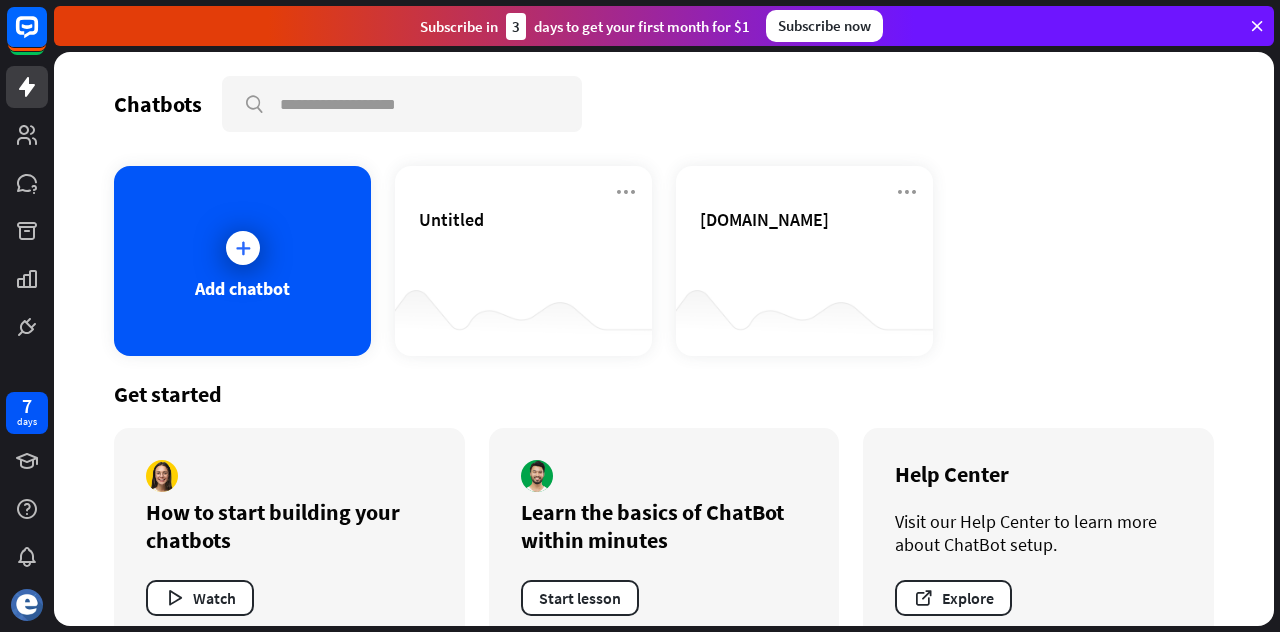 scroll, scrollTop: 46, scrollLeft: 0, axis: vertical 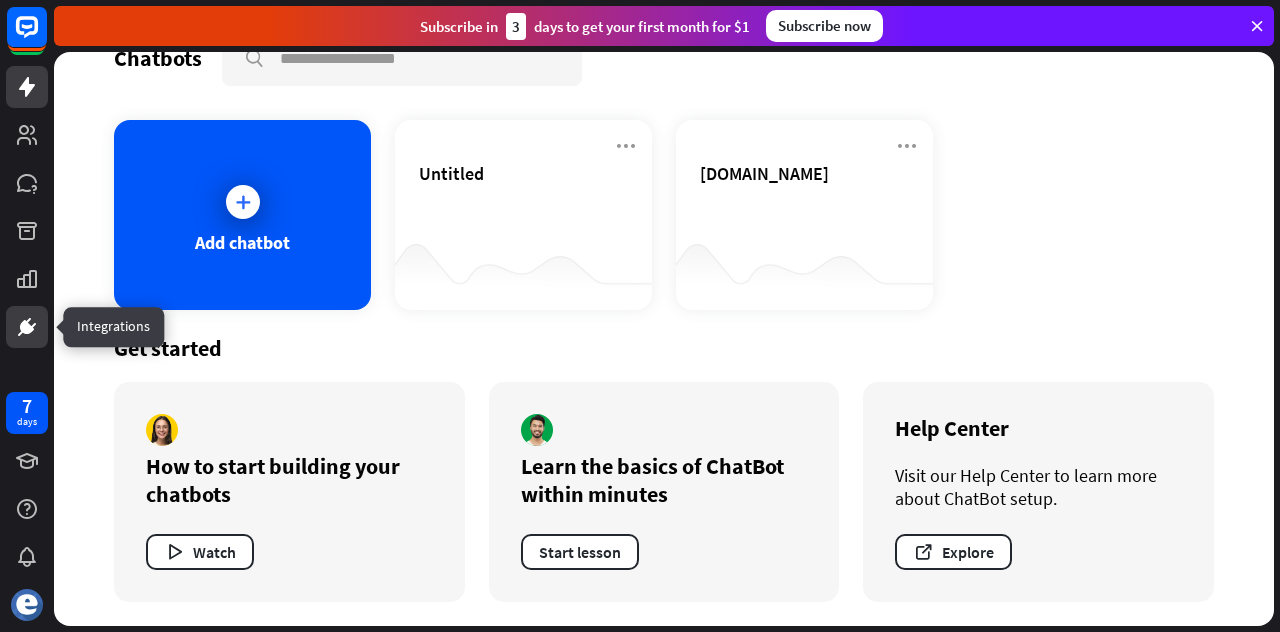 click 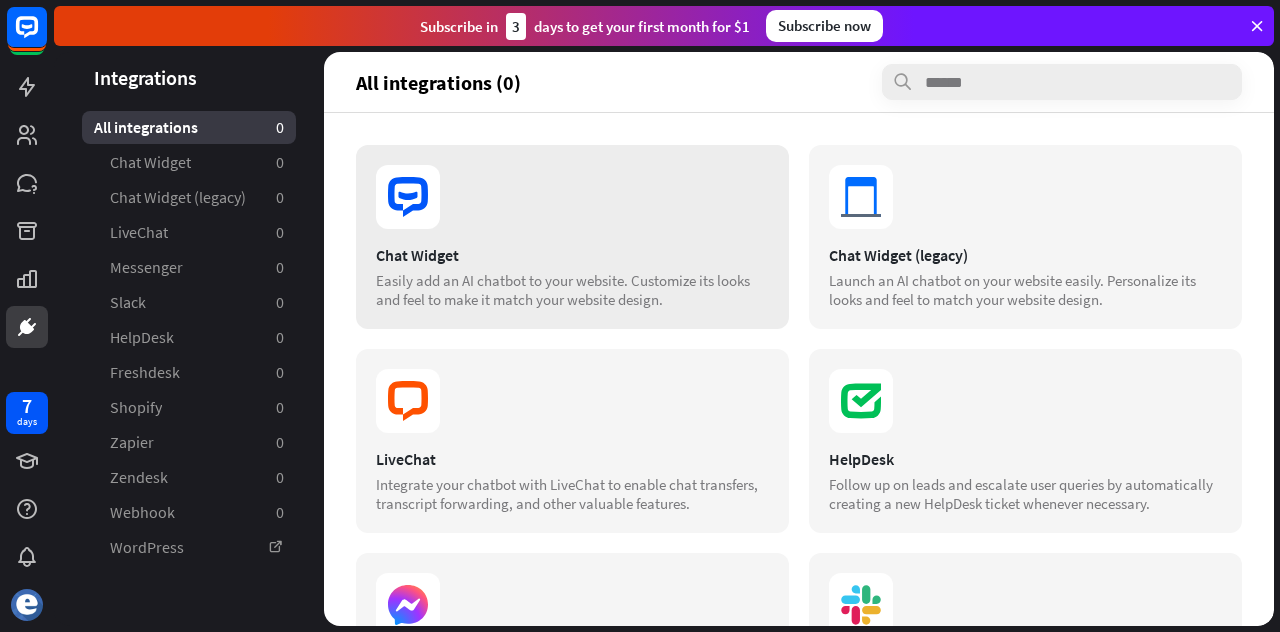click at bounding box center [572, 197] 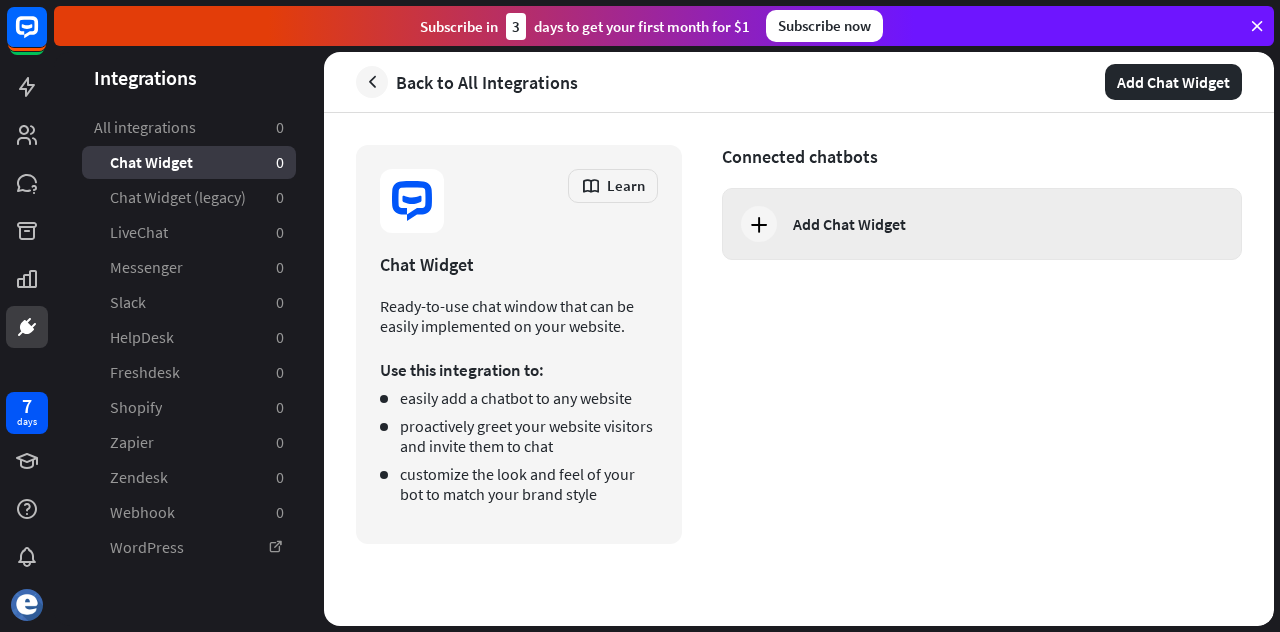 click on "Add Chat Widget" at bounding box center (982, 224) 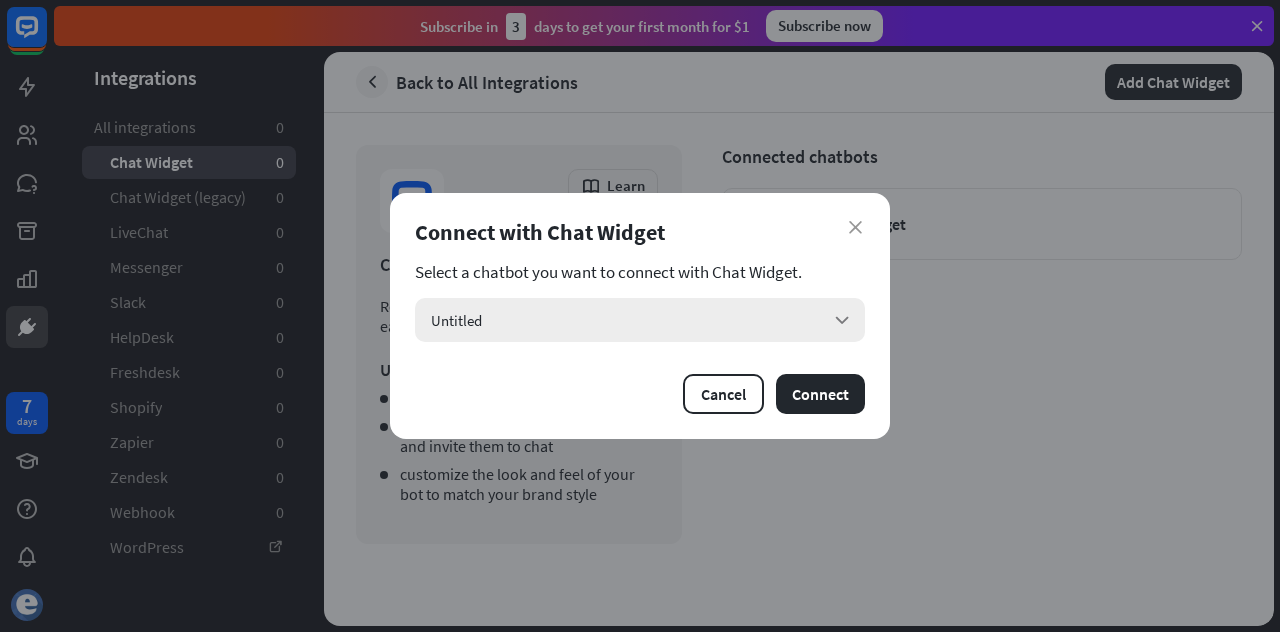 click on "Untitled
arrow_down" at bounding box center [640, 320] 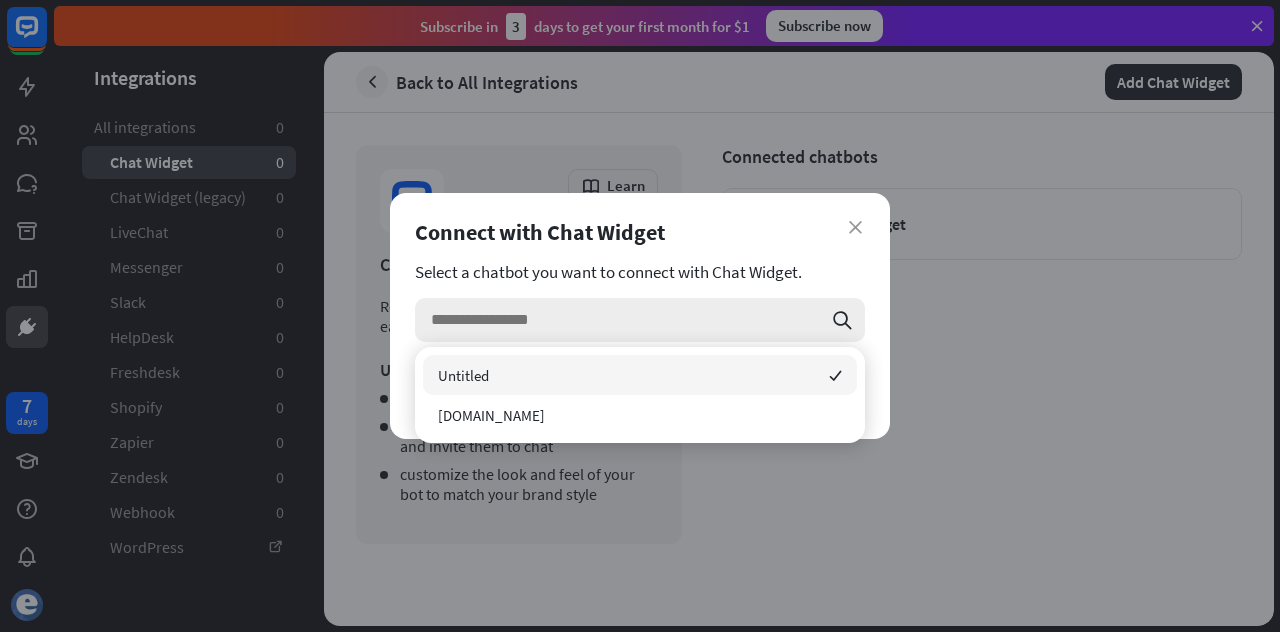 click at bounding box center (626, 320) 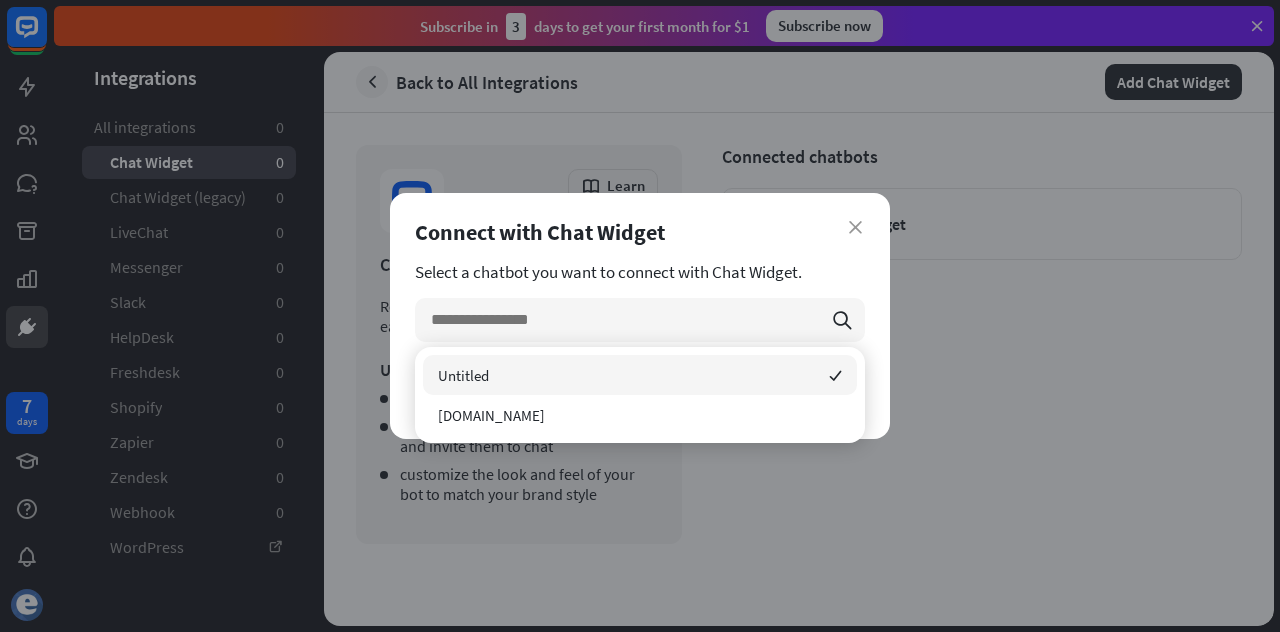click on "Connect with Chat Widget" at bounding box center [640, 232] 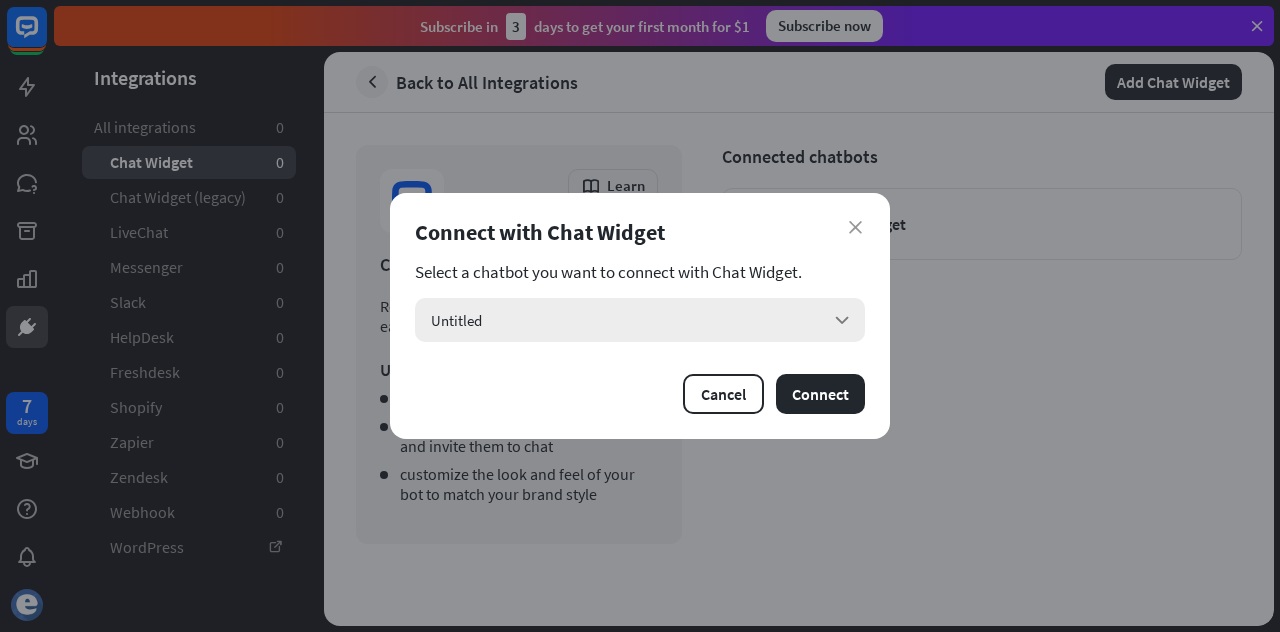 click on "Untitled
arrow_down" at bounding box center (640, 320) 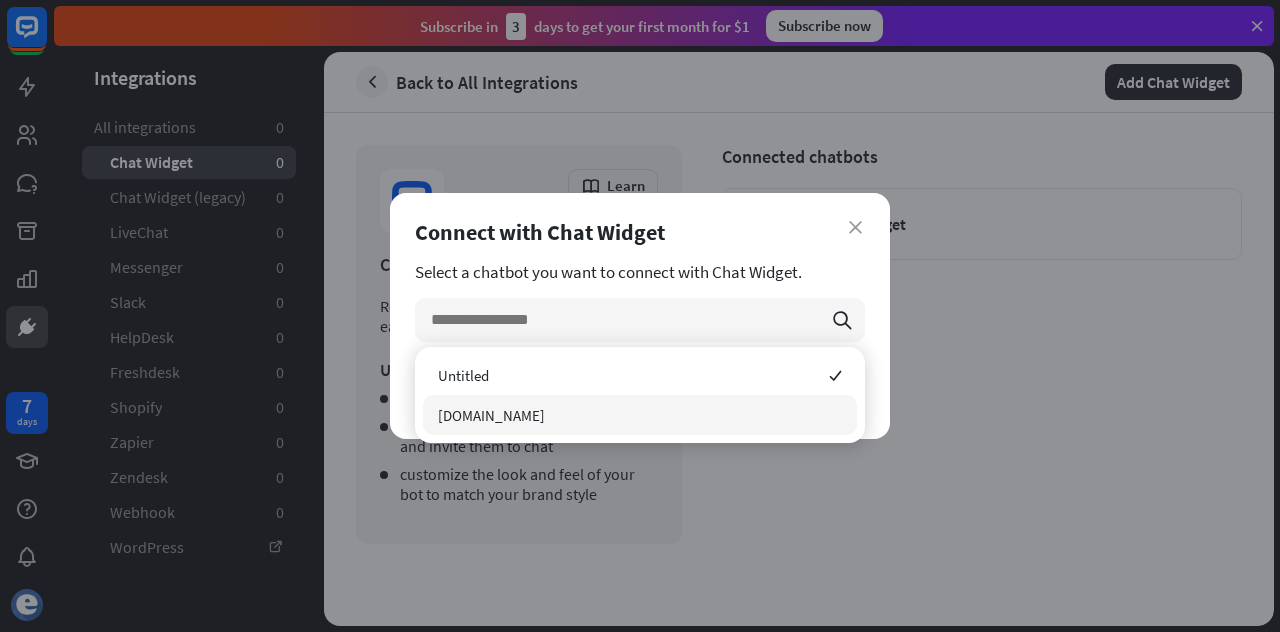 click on "[DOMAIN_NAME]" at bounding box center [640, 415] 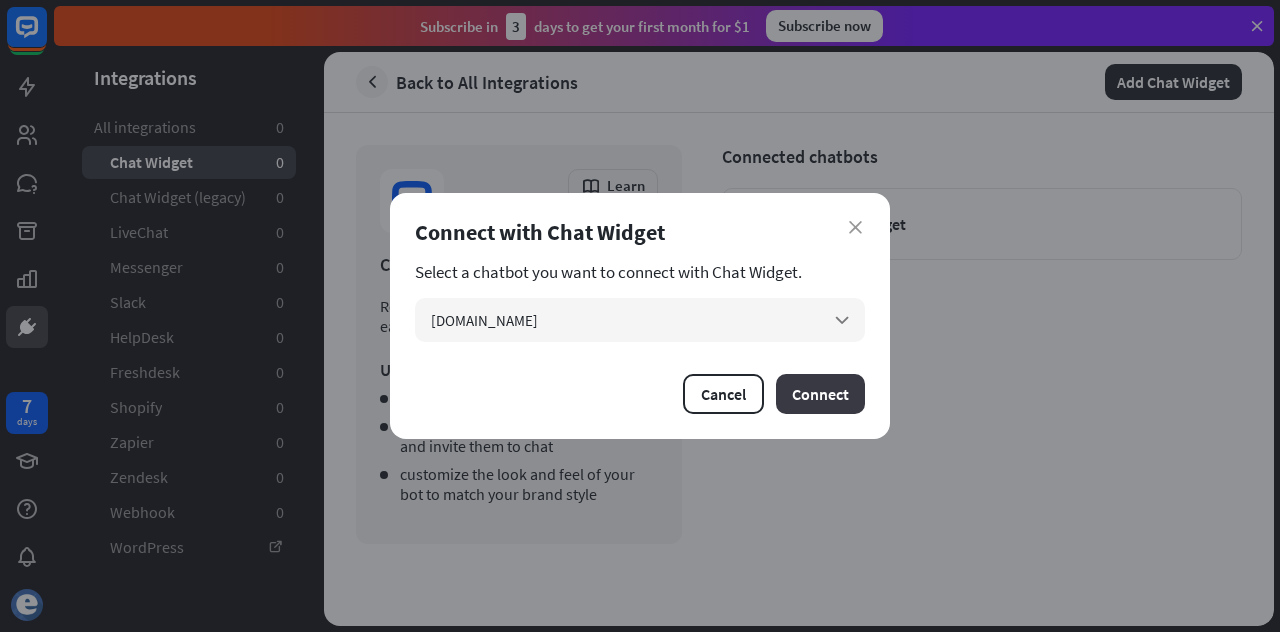 click on "Connect" at bounding box center [820, 394] 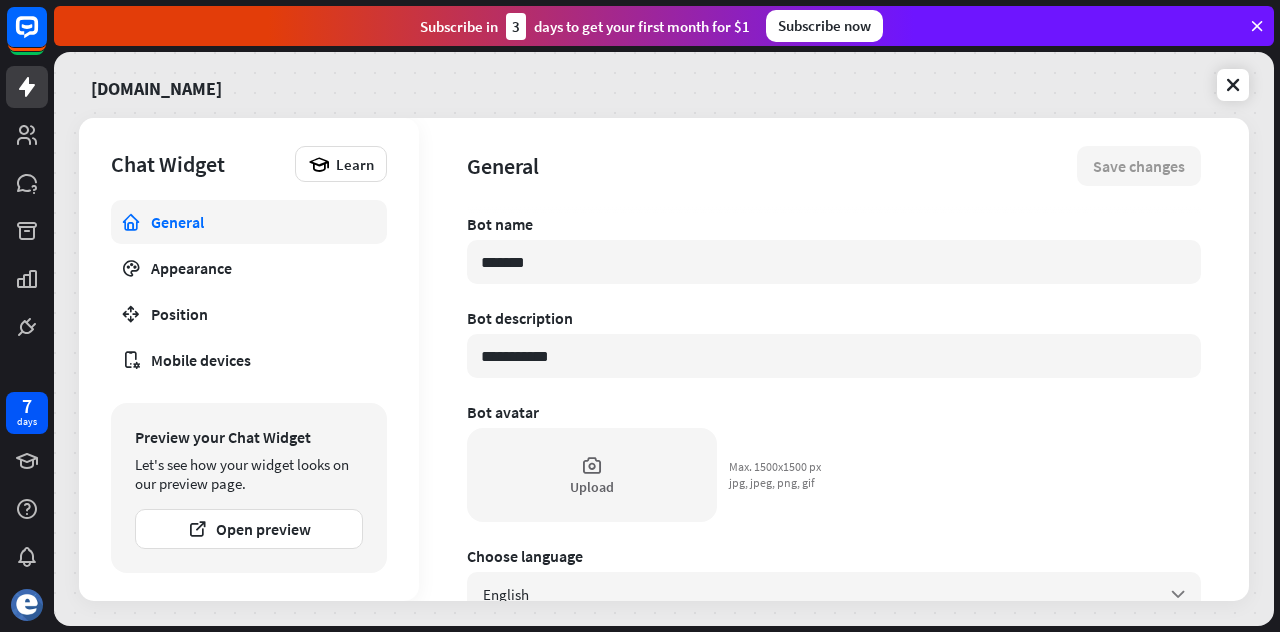 drag, startPoint x: 602, startPoint y: 266, endPoint x: 340, endPoint y: 243, distance: 263.0076 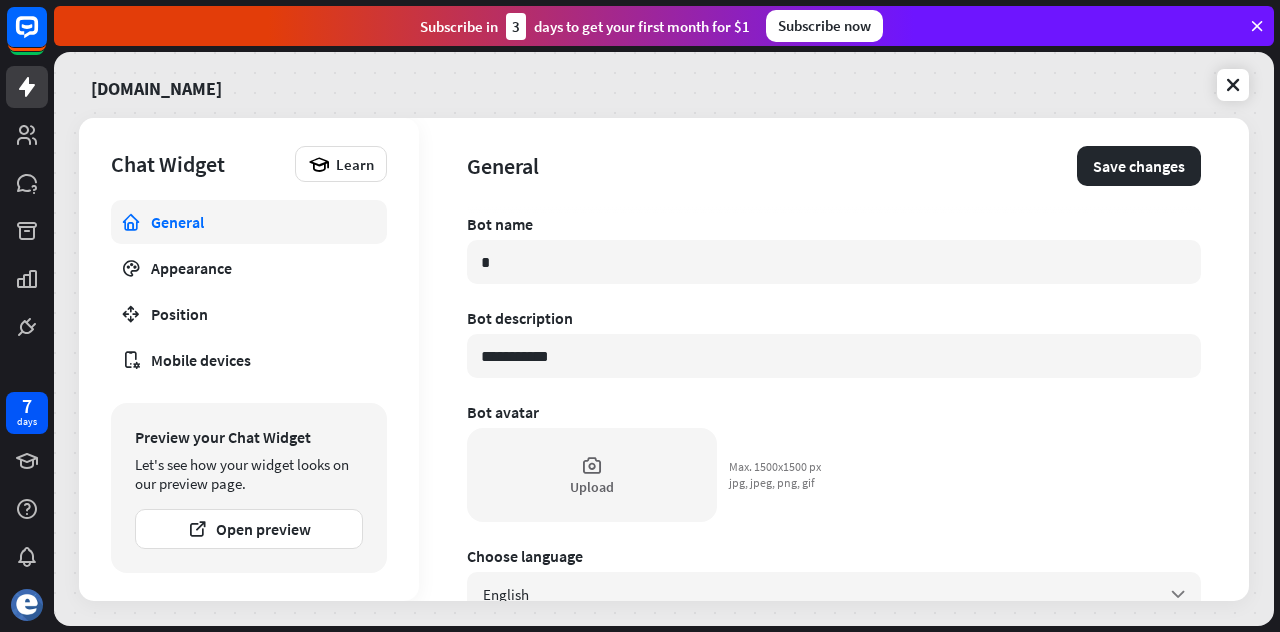 type on "*" 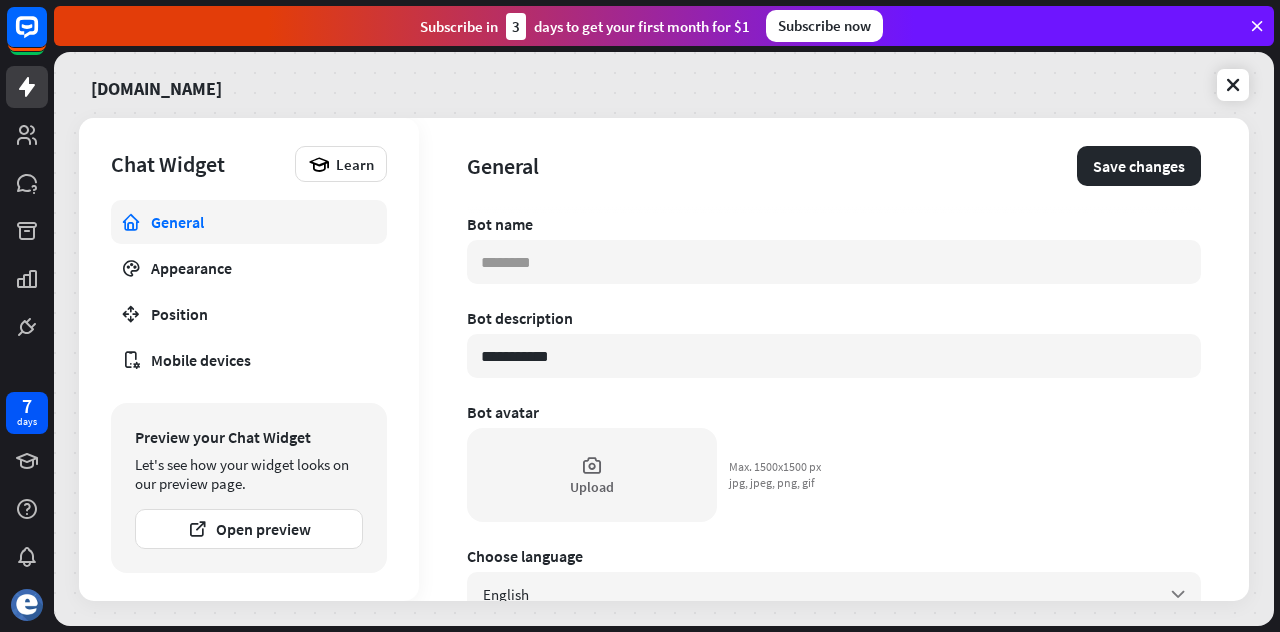 type on "*" 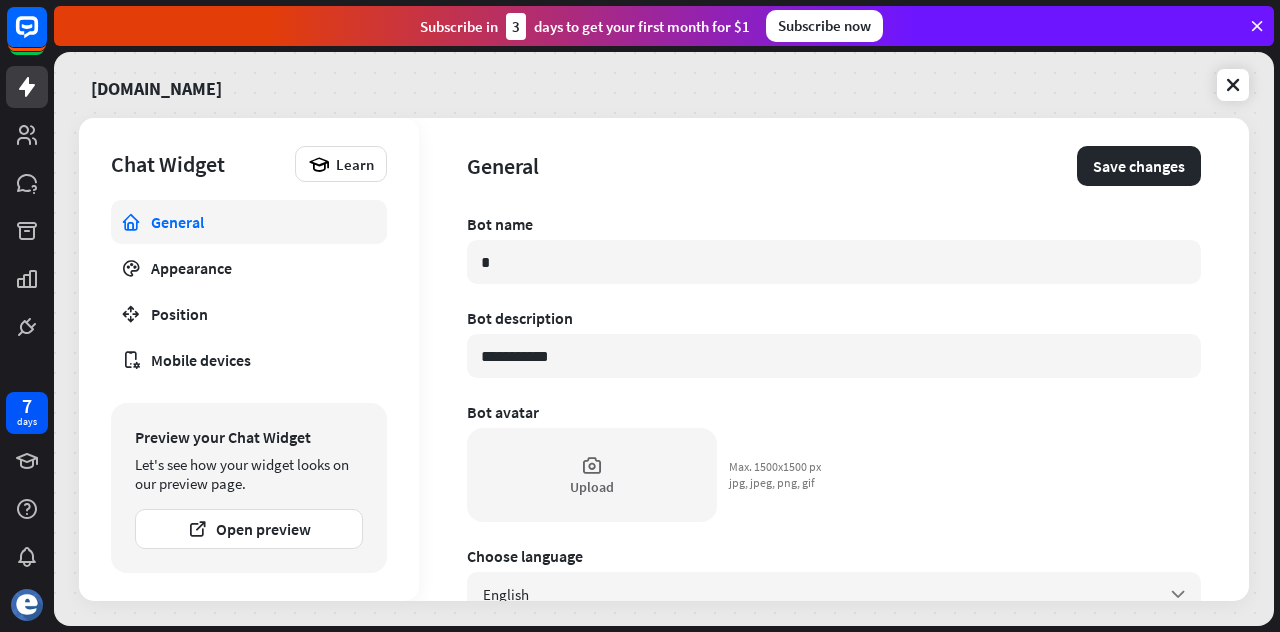 type on "*" 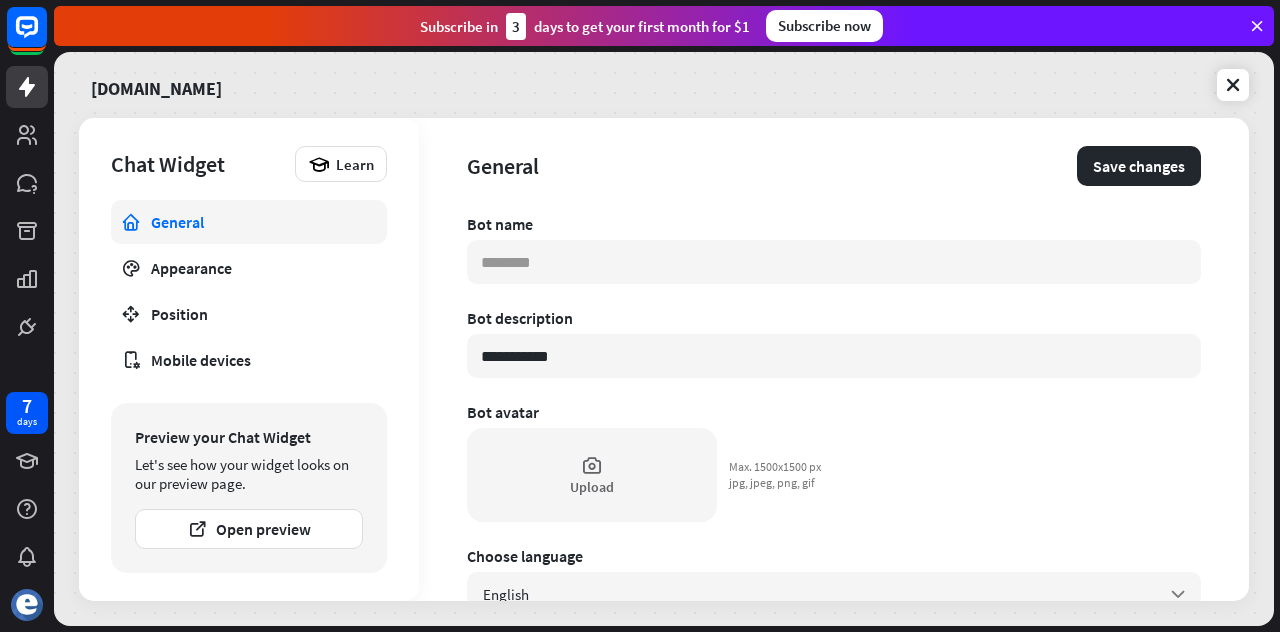 type on "*" 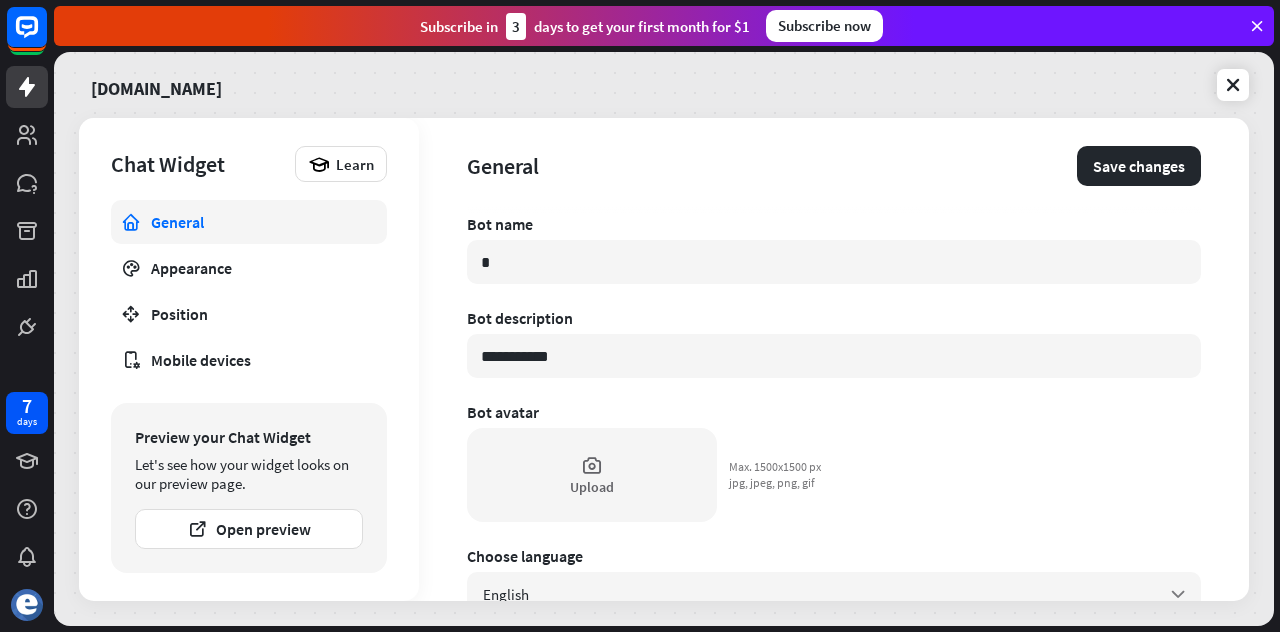 type on "*" 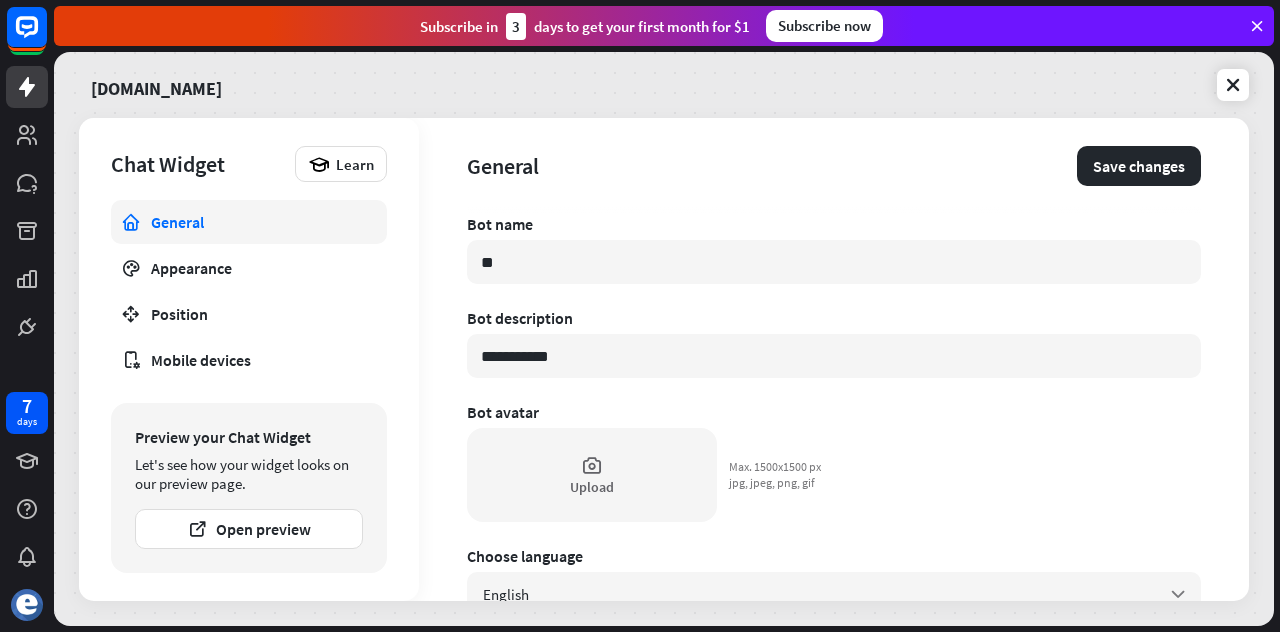 type on "*" 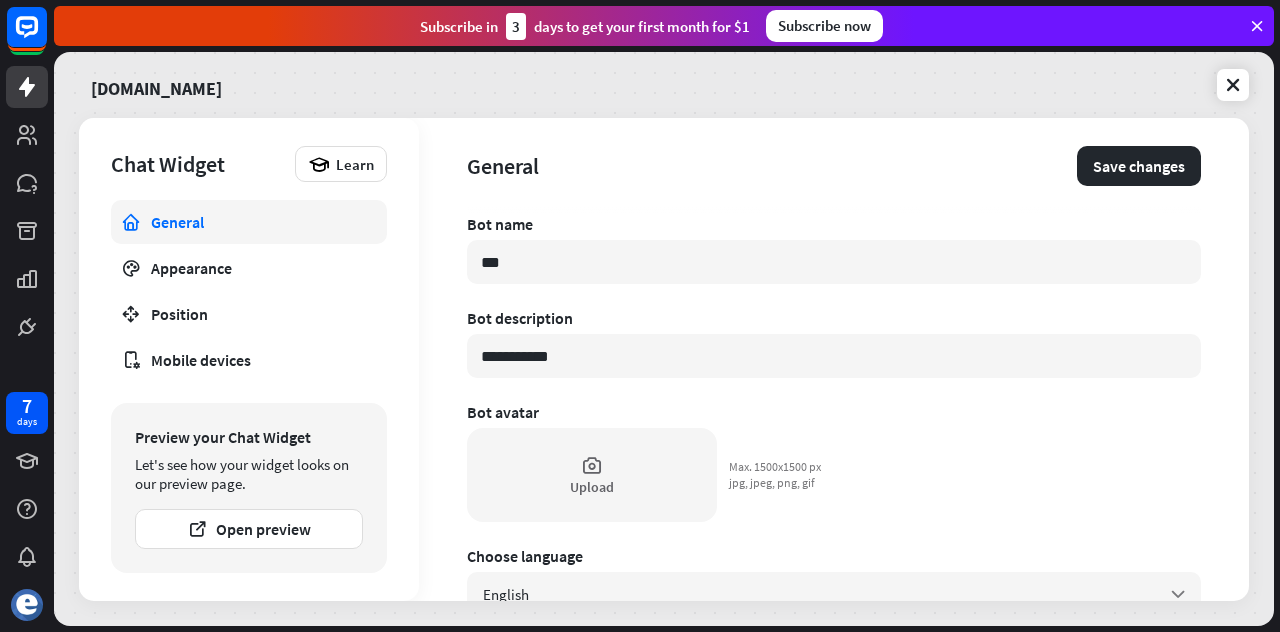 type on "*" 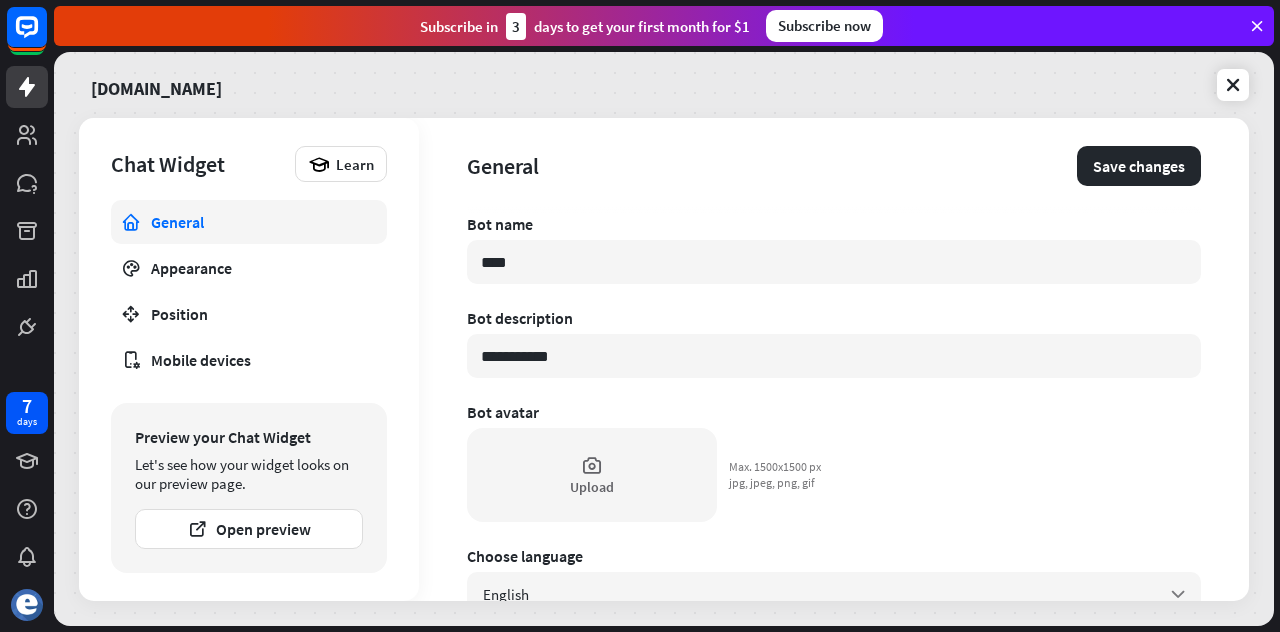 type on "*" 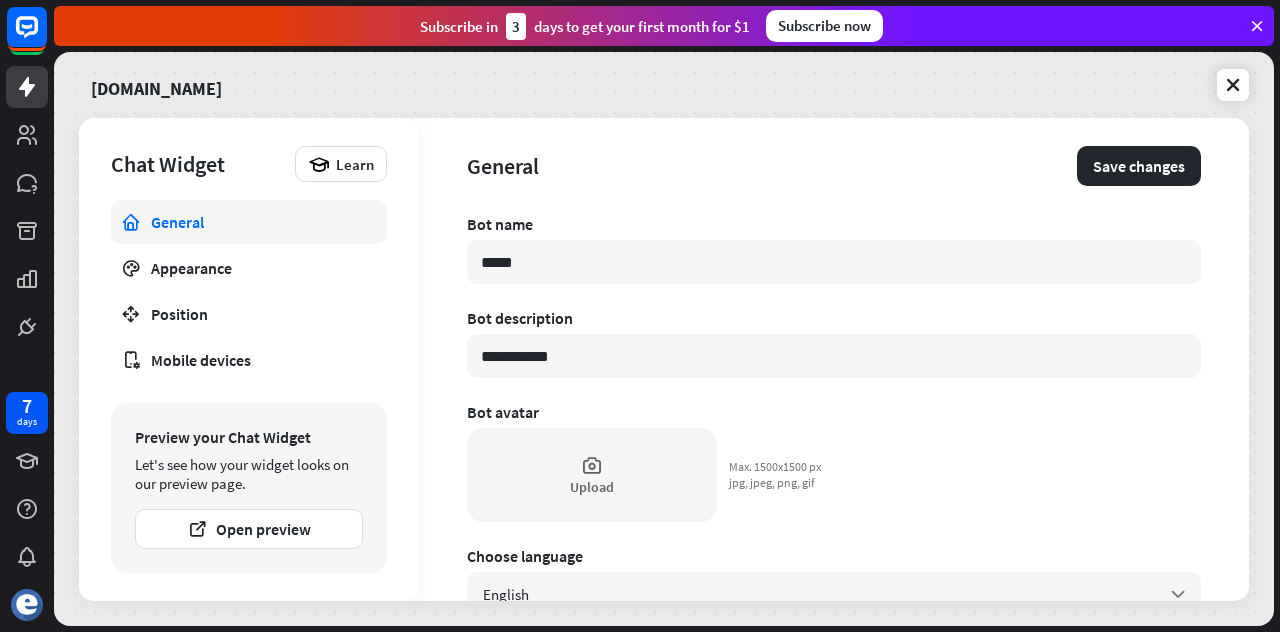 type on "*" 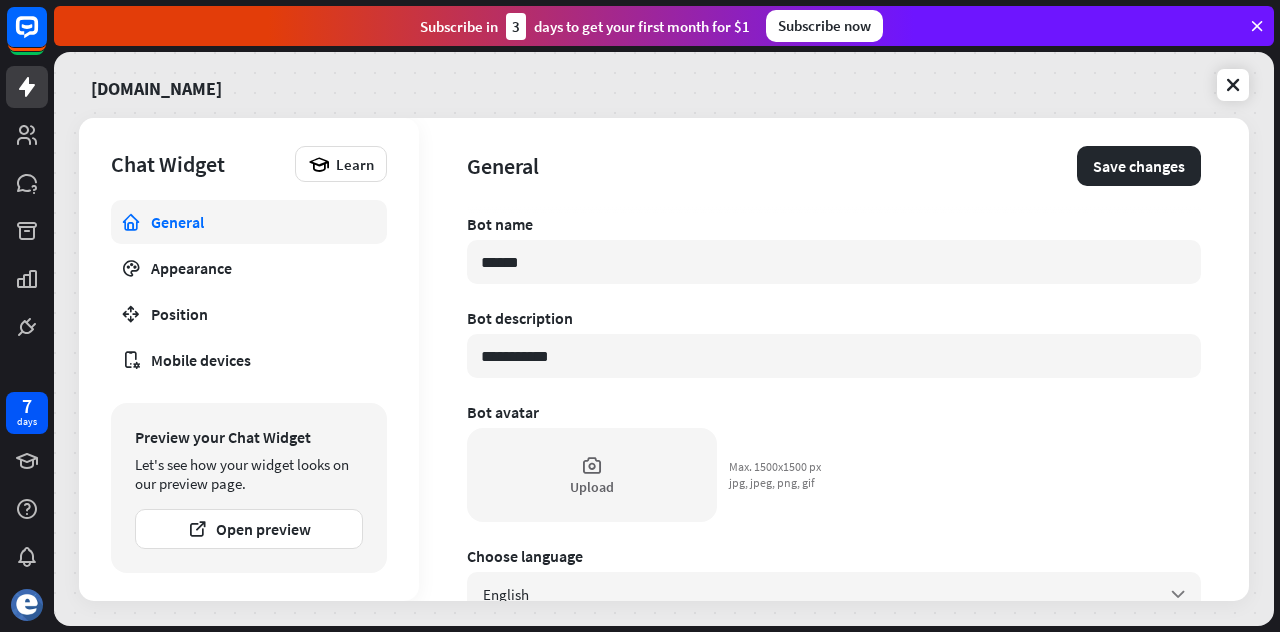 type on "*" 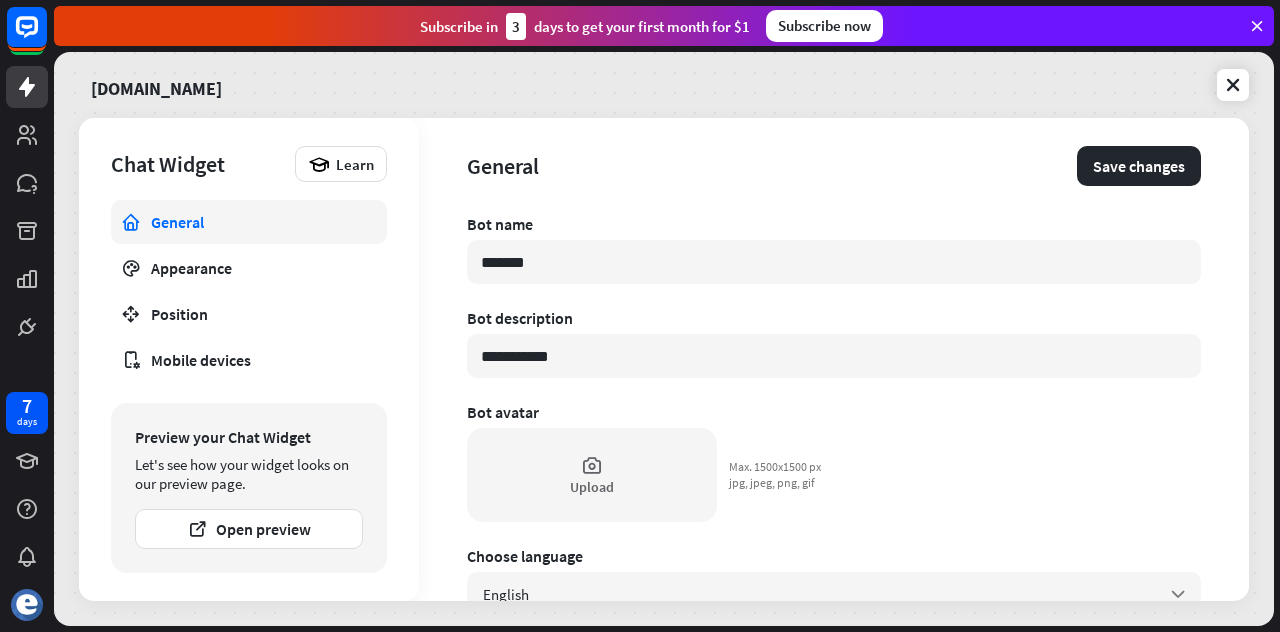 type on "*" 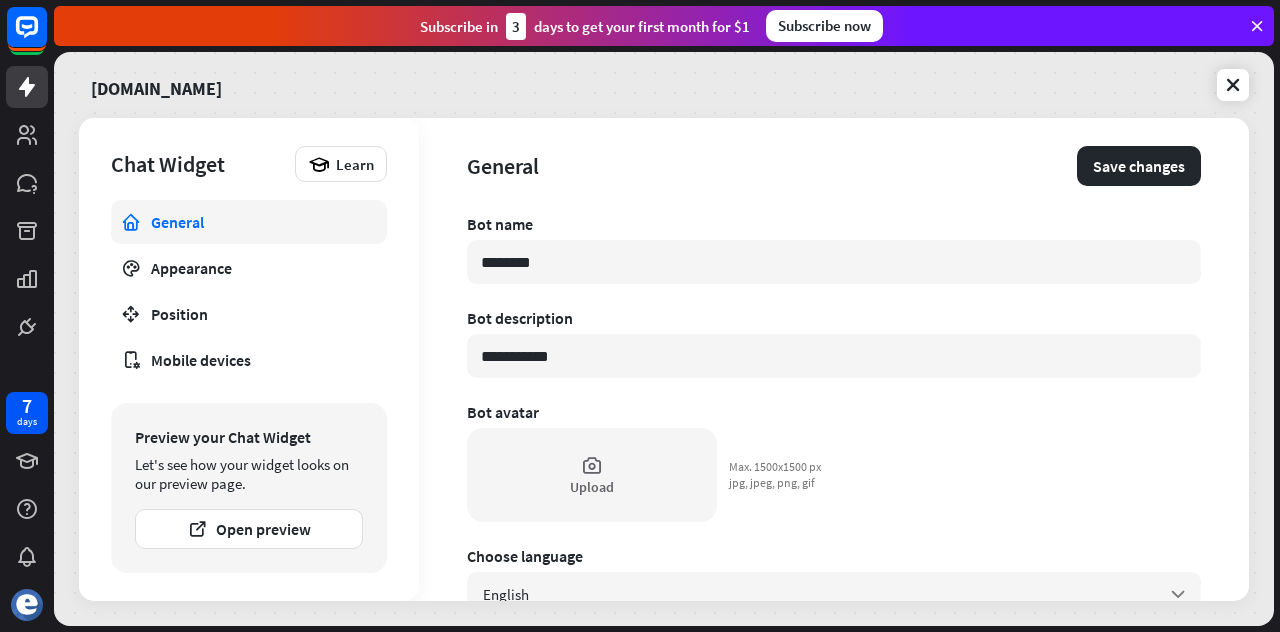type on "*" 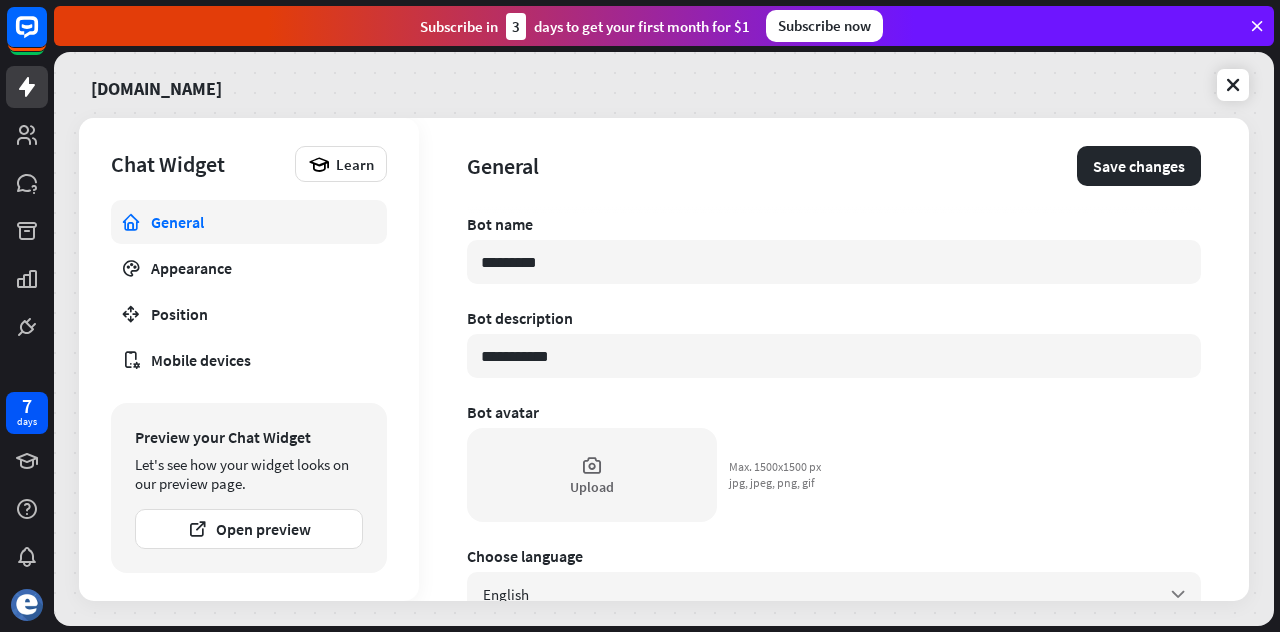 type on "*" 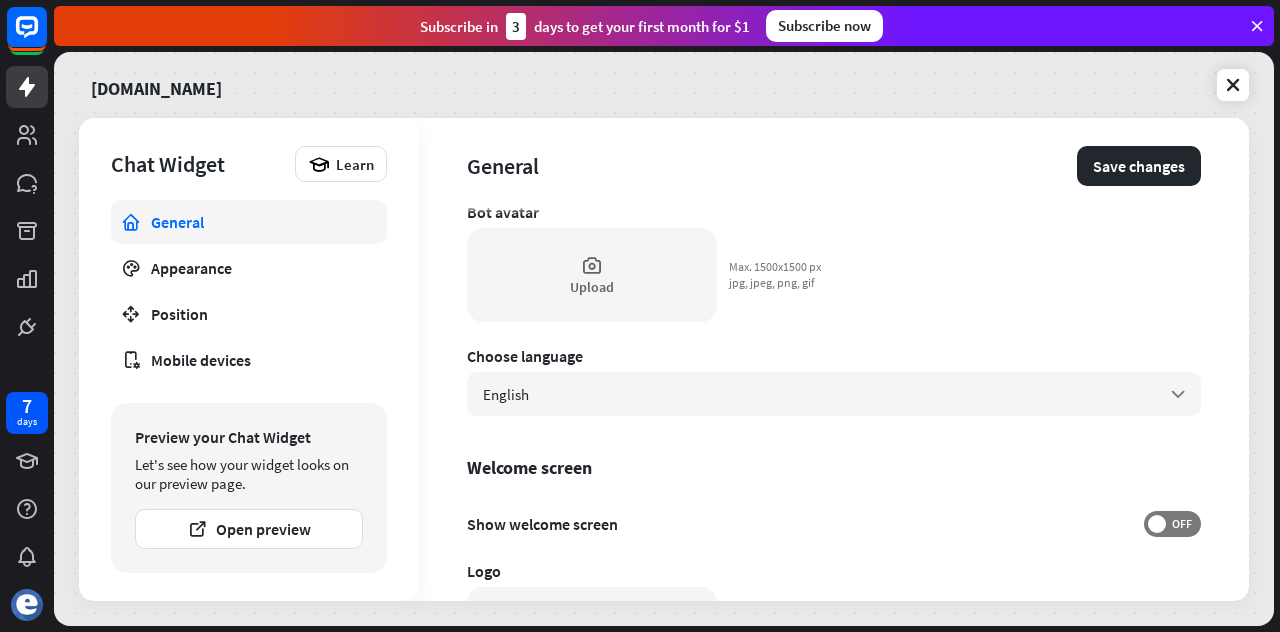 scroll, scrollTop: 100, scrollLeft: 0, axis: vertical 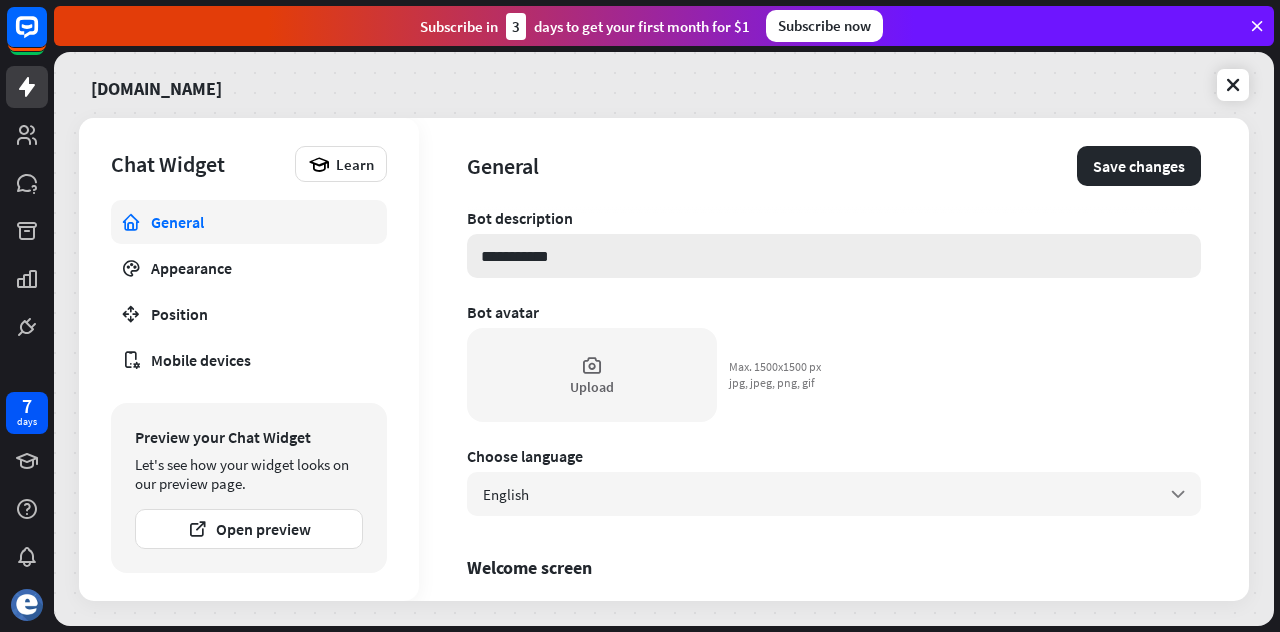 type on "**********" 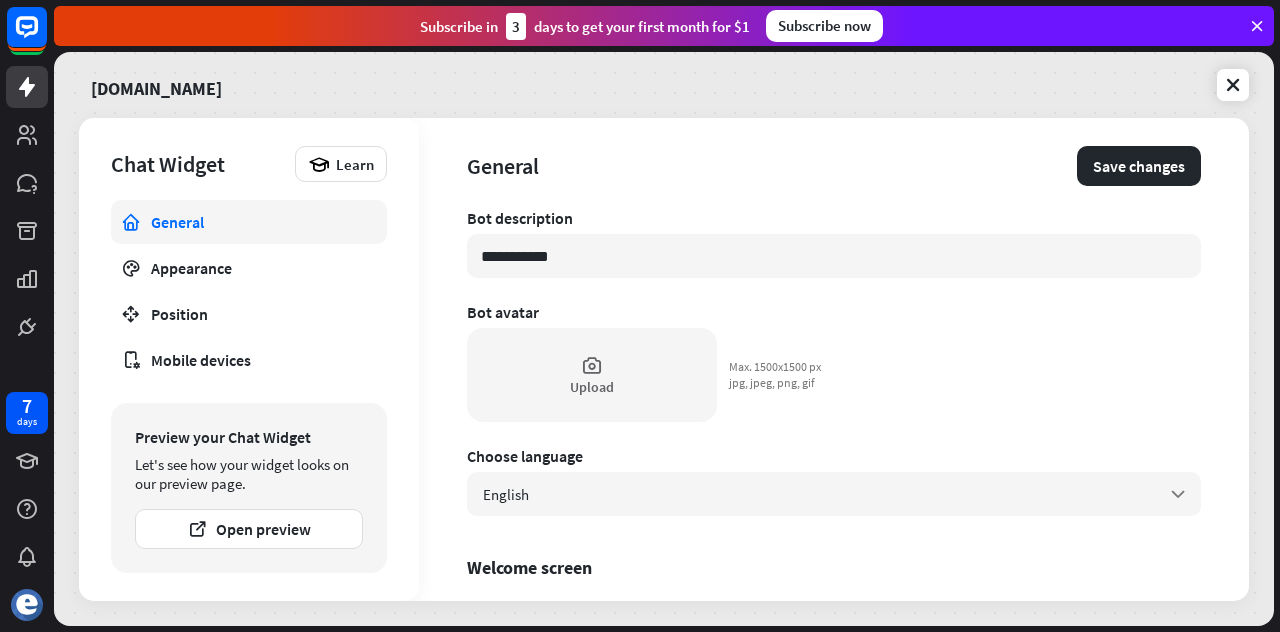 drag, startPoint x: 512, startPoint y: 244, endPoint x: 418, endPoint y: 241, distance: 94.04786 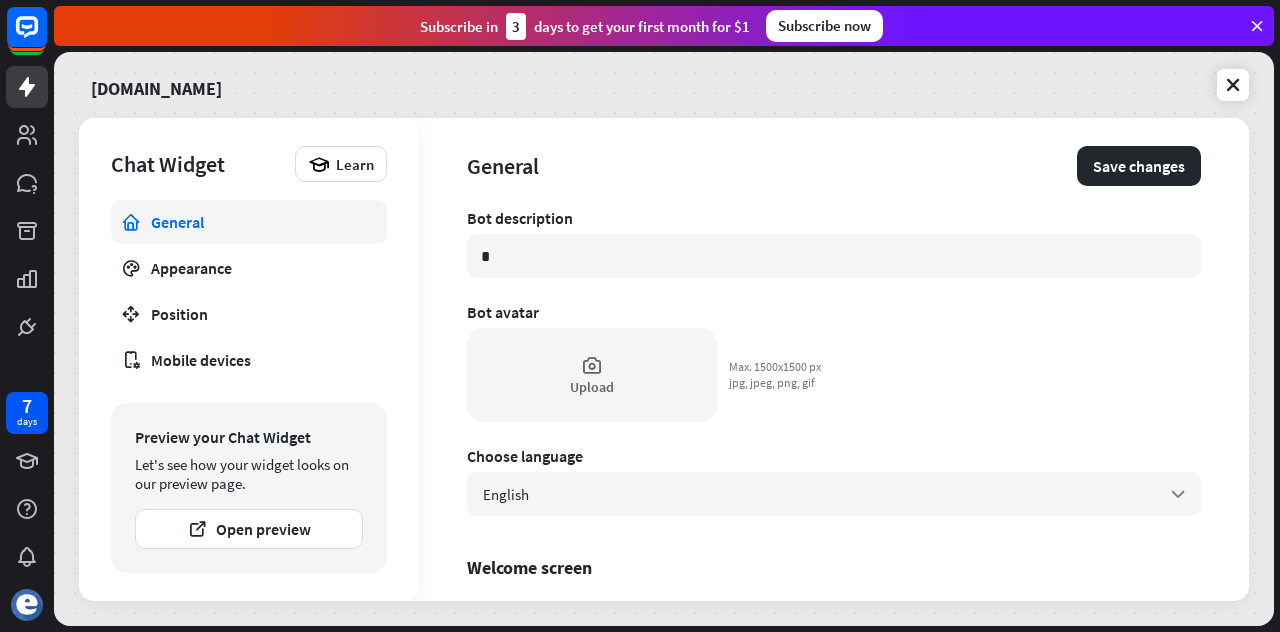 type on "*" 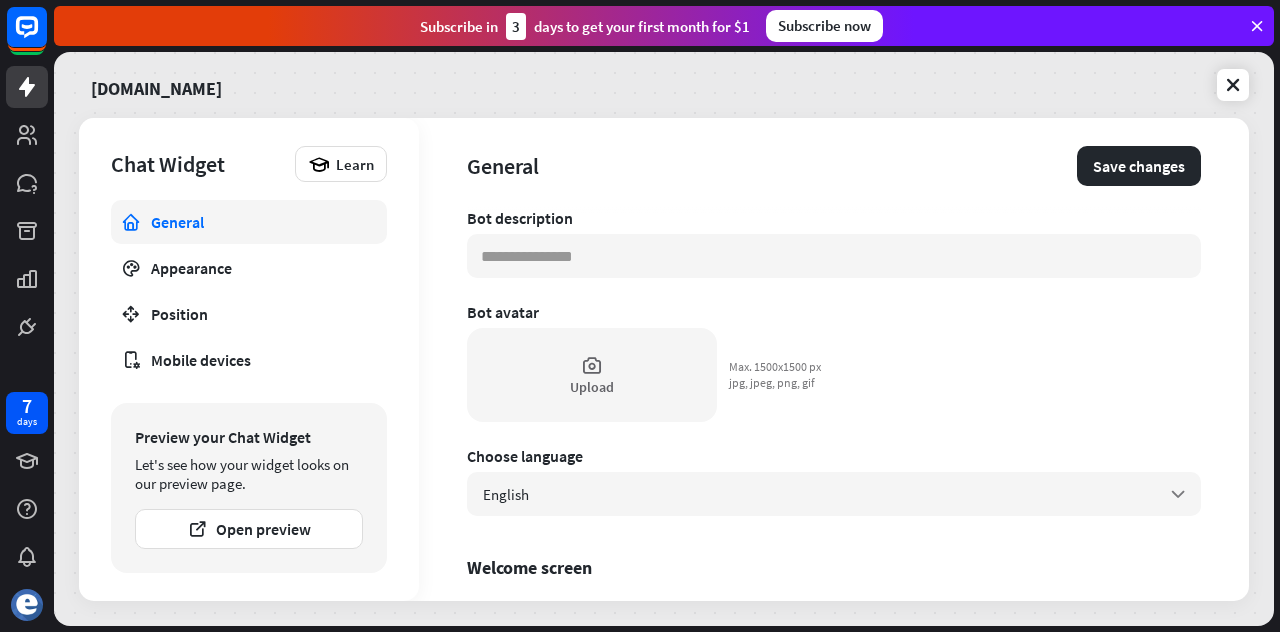 type on "*" 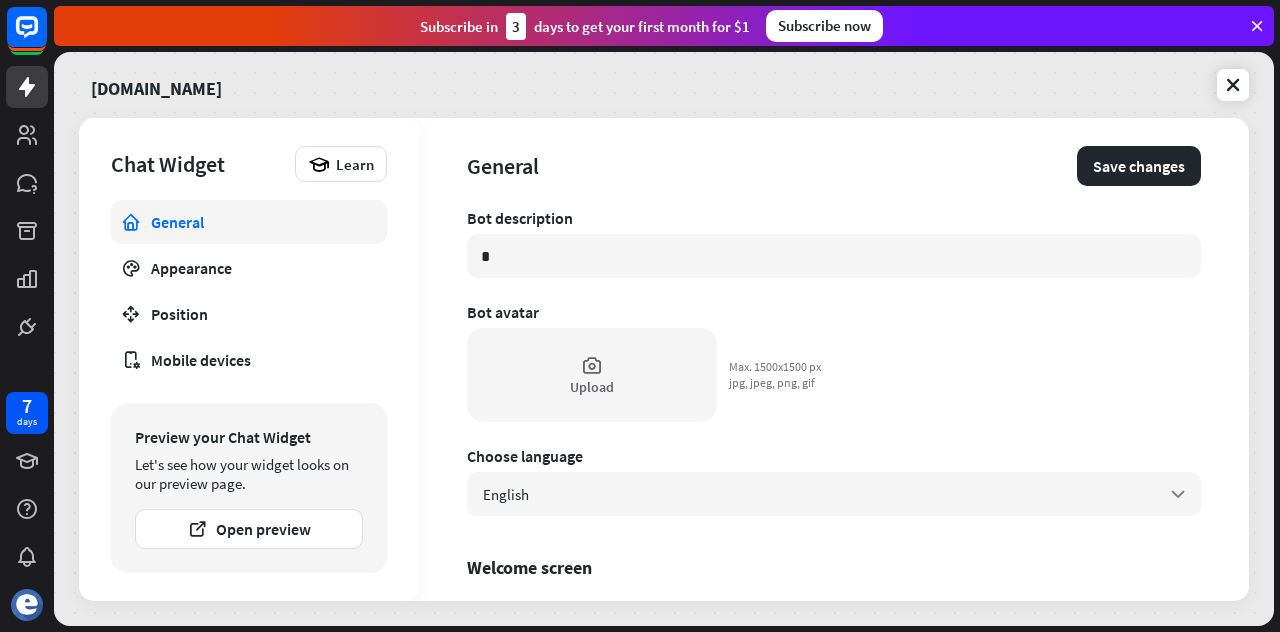 type on "*" 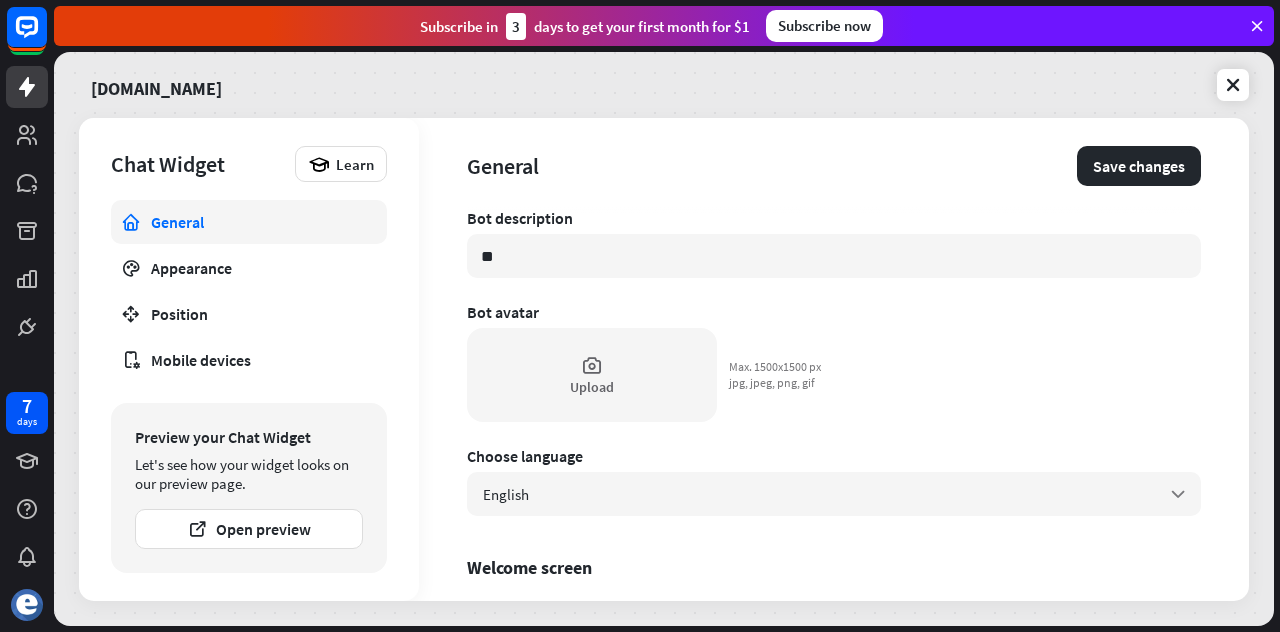 type on "***" 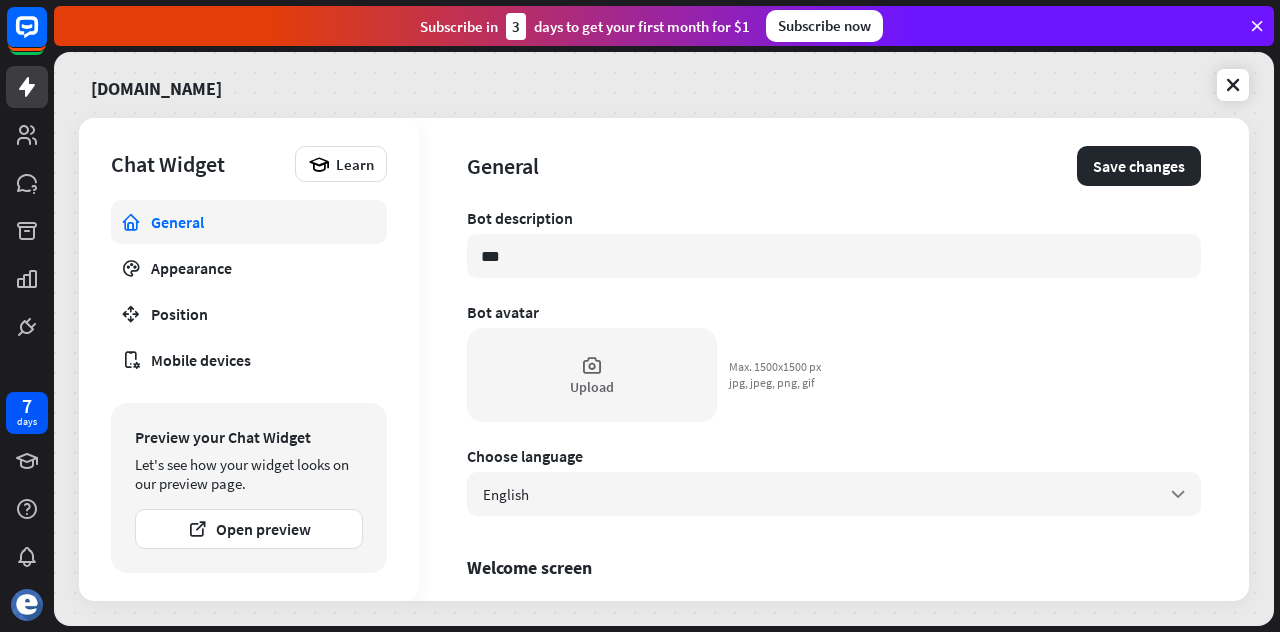 type on "*" 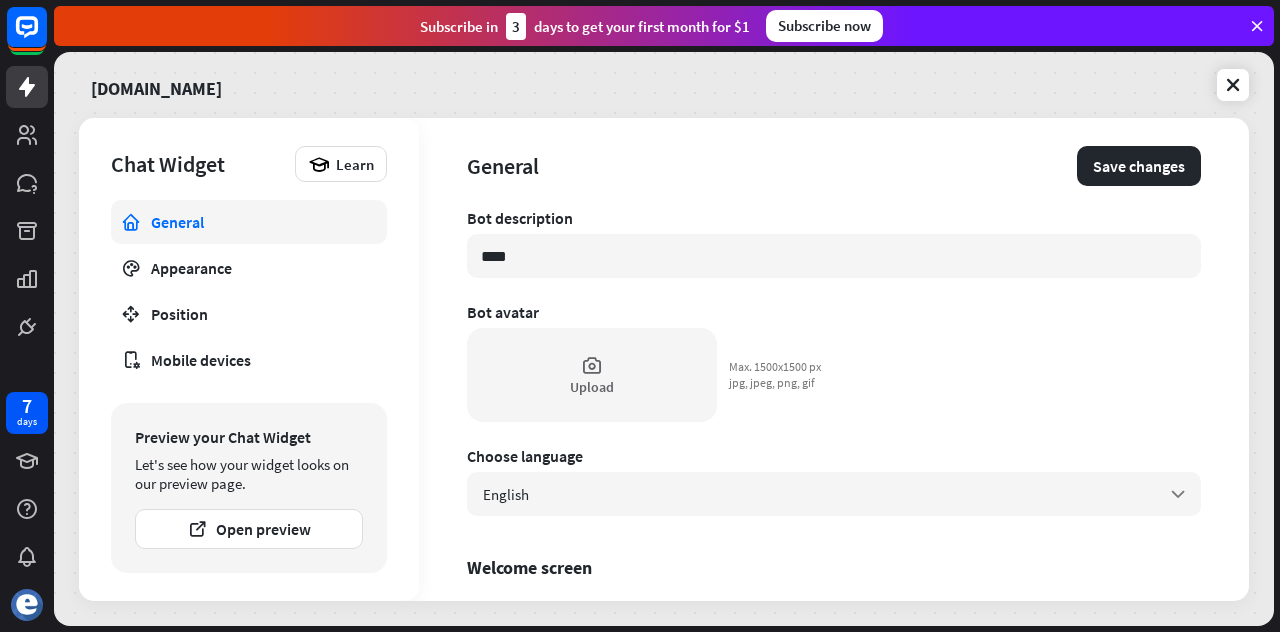 type on "*" 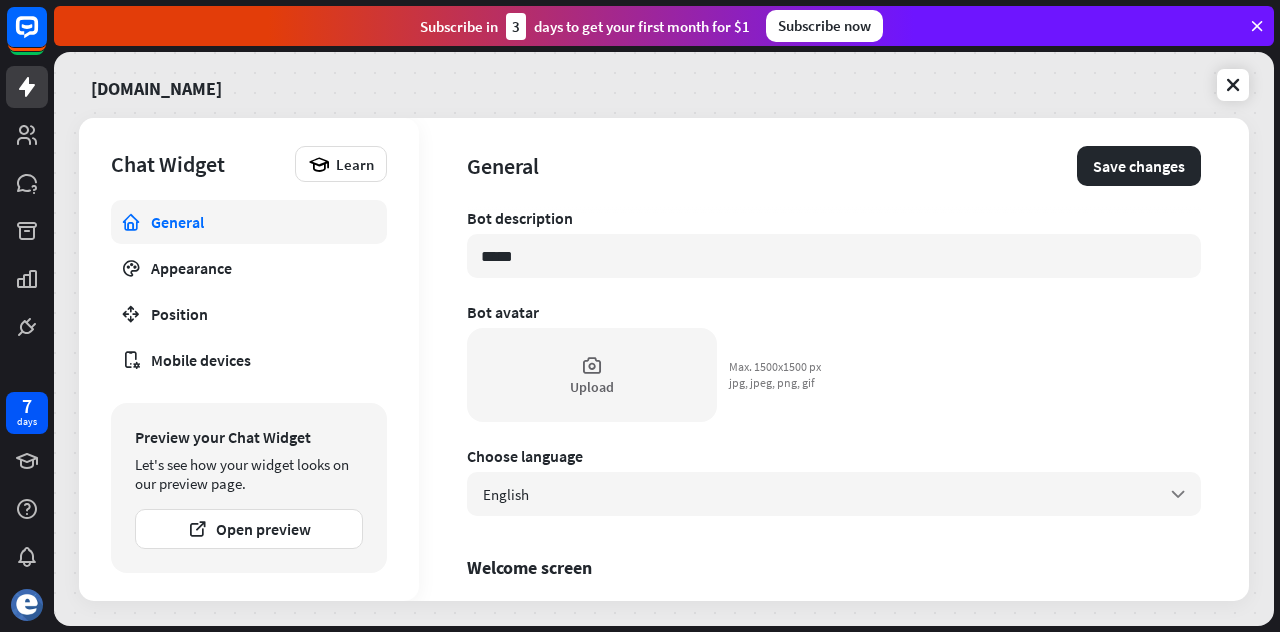 type on "*" 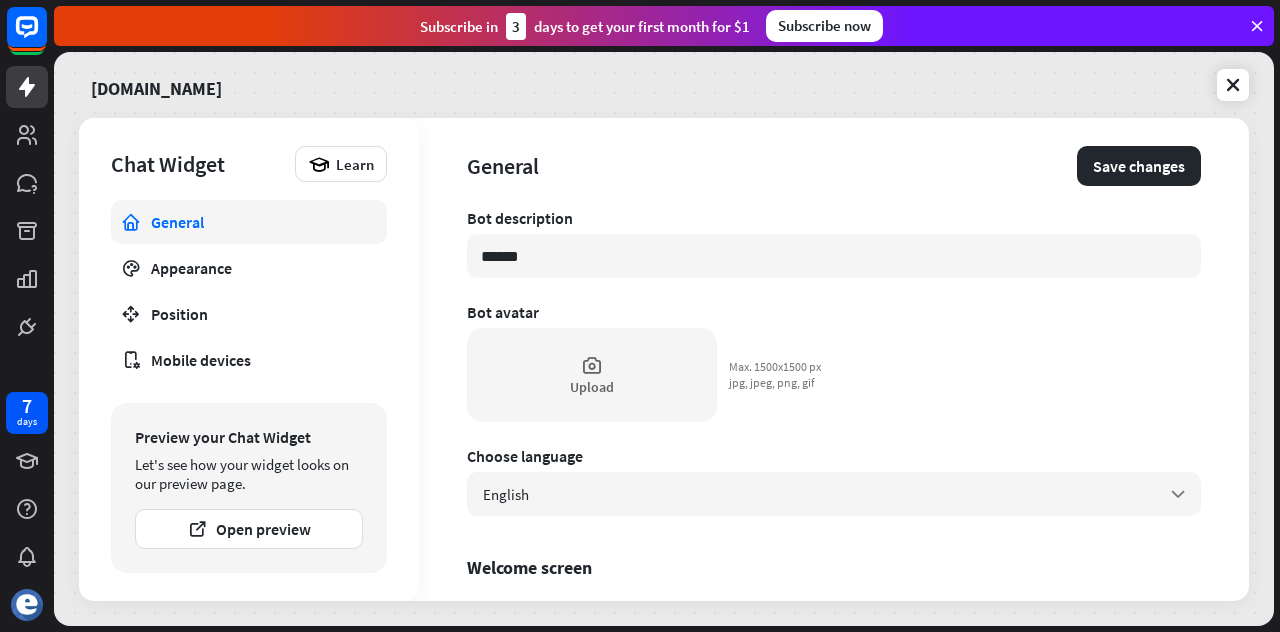 type on "******" 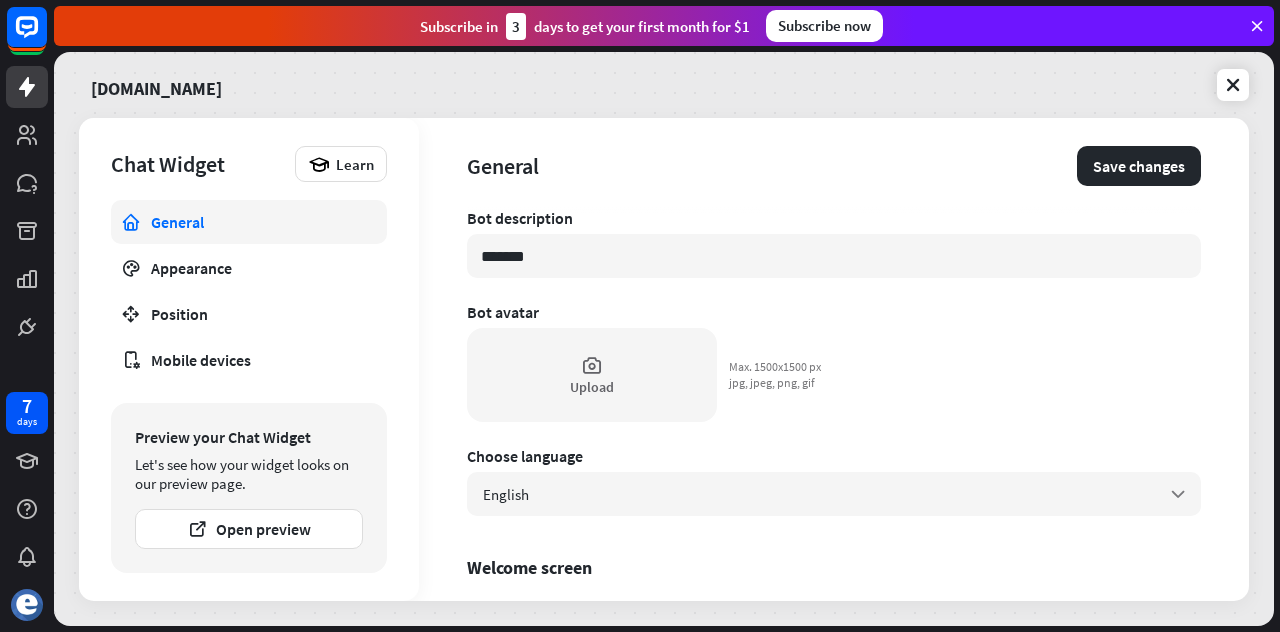 type on "*" 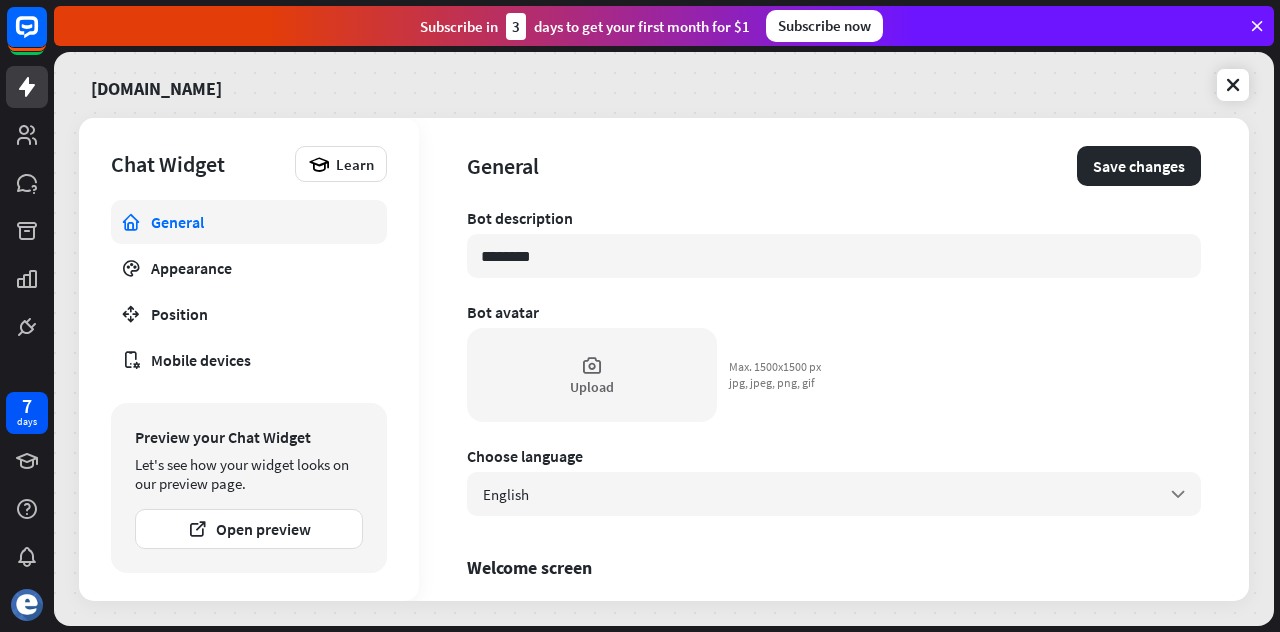type on "*" 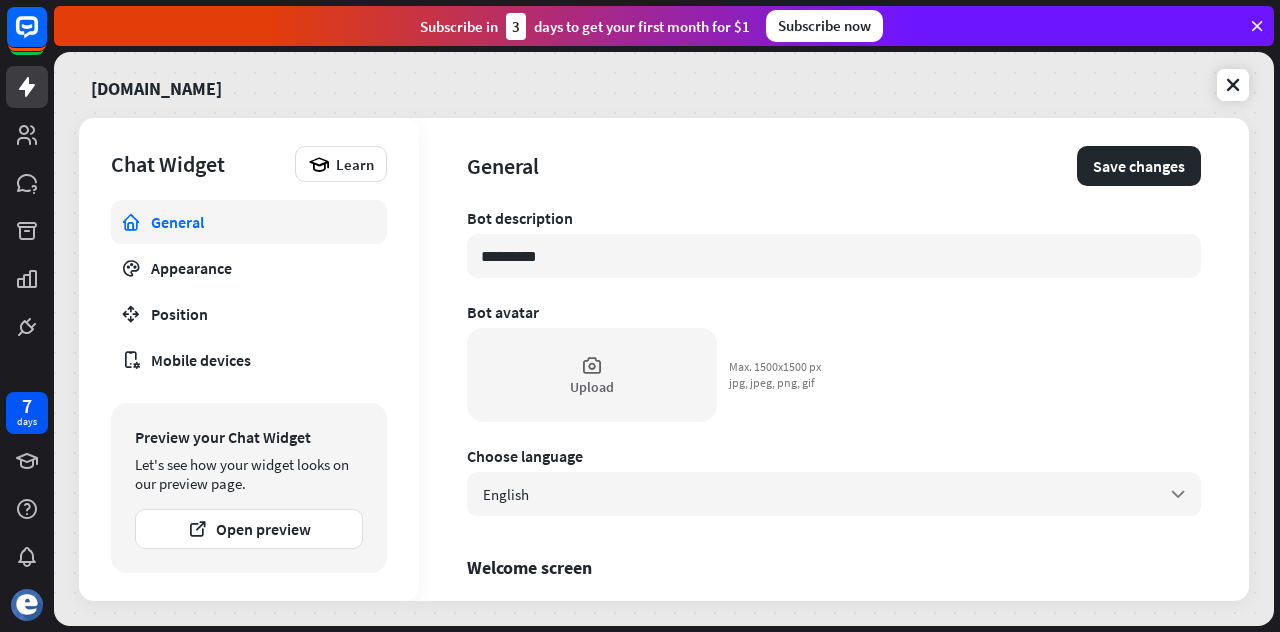 type on "*" 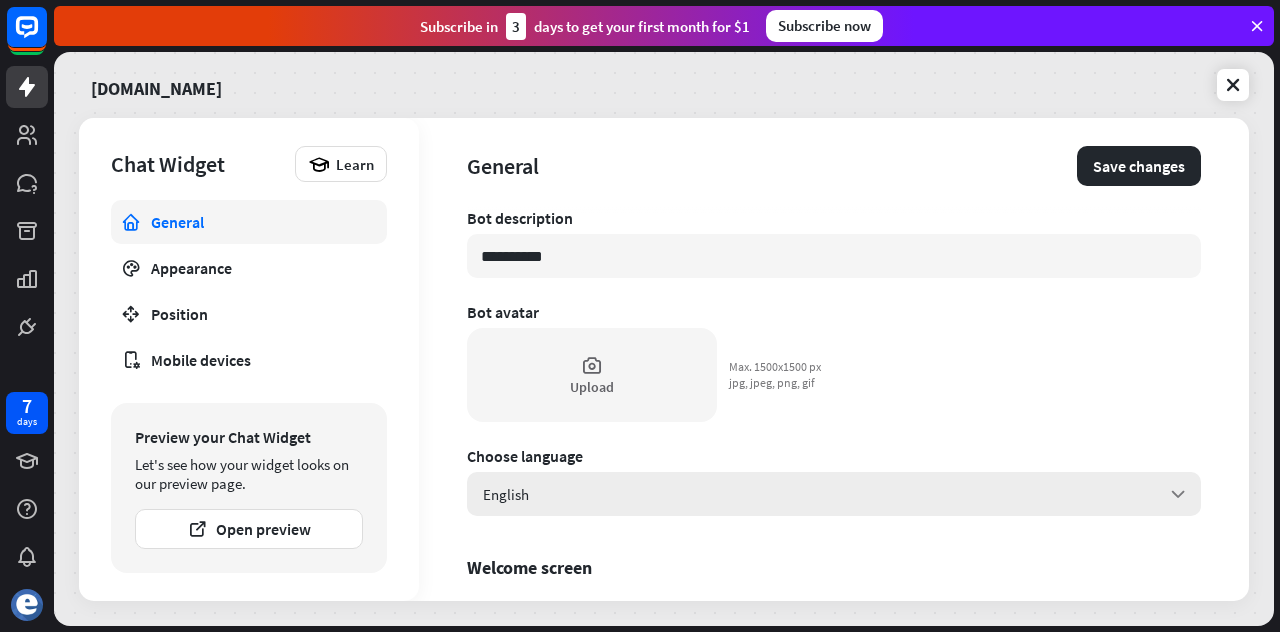 type on "**********" 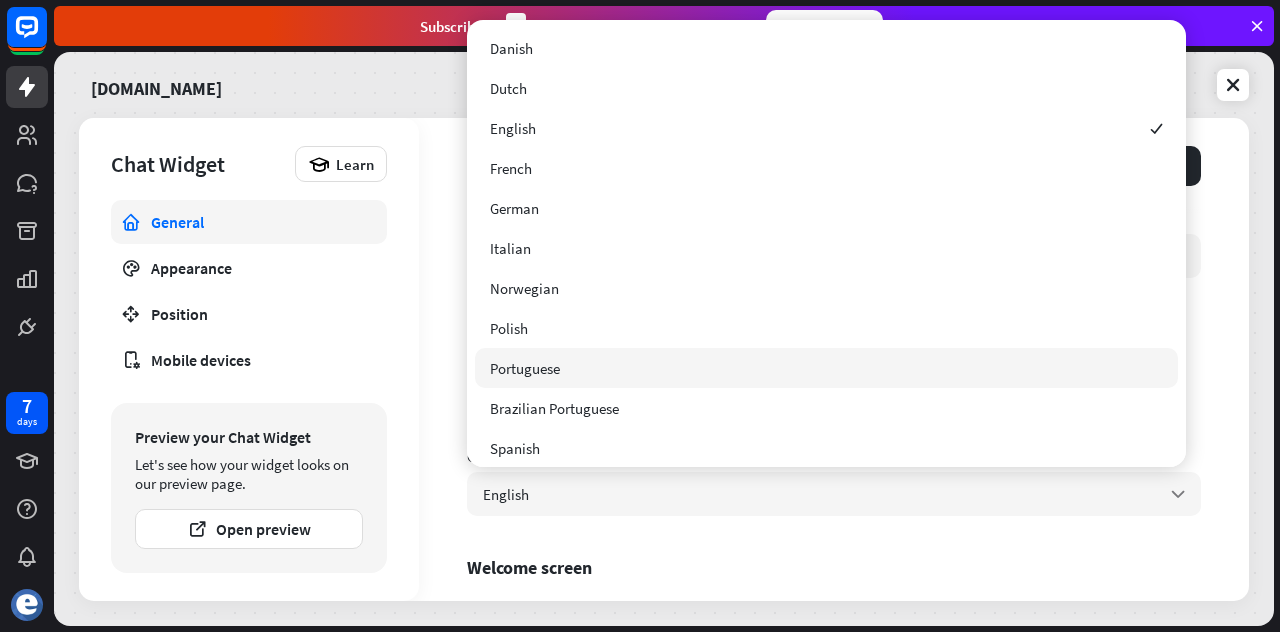 scroll, scrollTop: 48, scrollLeft: 0, axis: vertical 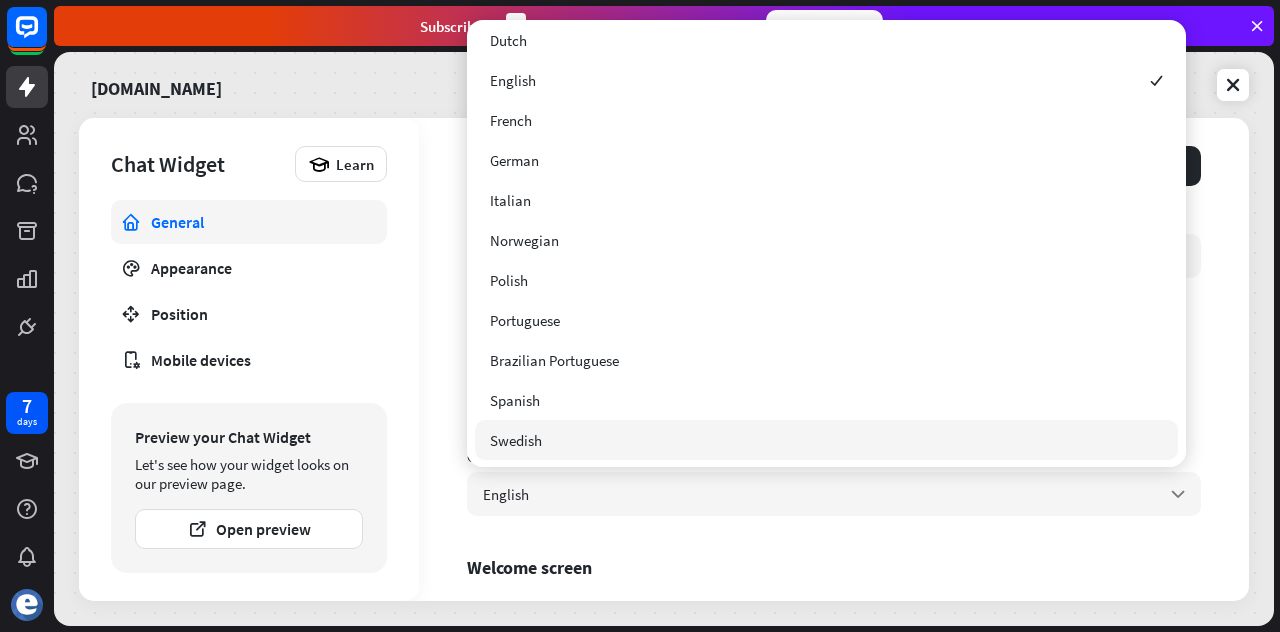 click on "**********" at bounding box center [834, 359] 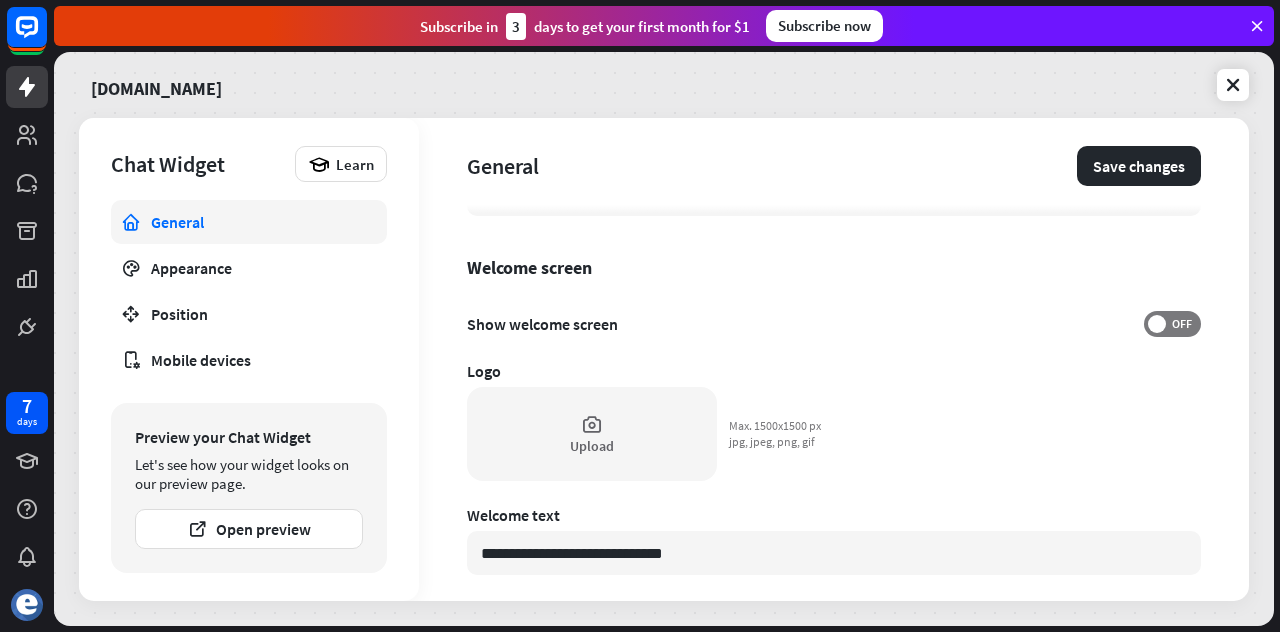 scroll, scrollTop: 500, scrollLeft: 0, axis: vertical 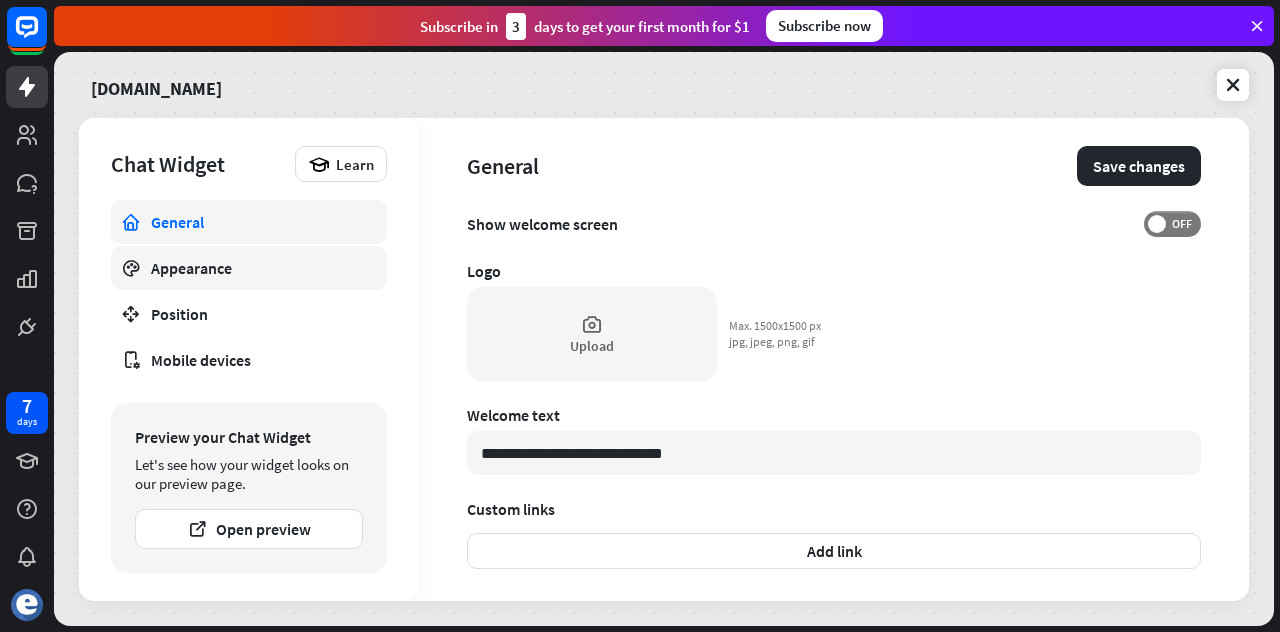 click on "Appearance" at bounding box center [249, 268] 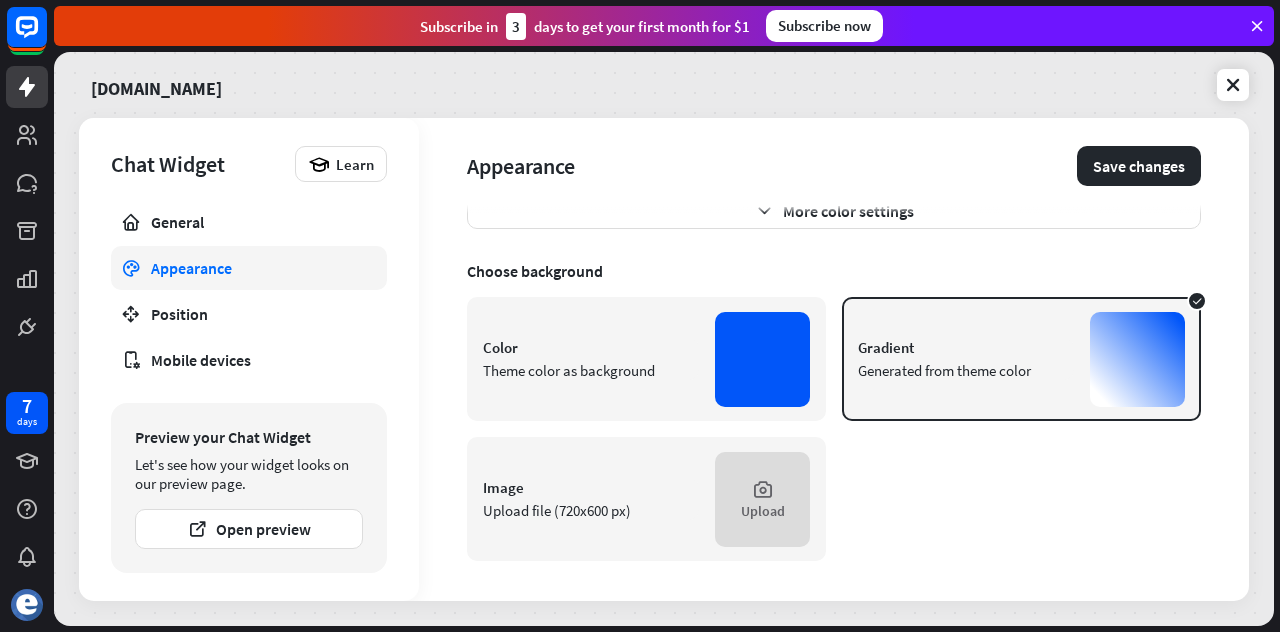scroll, scrollTop: 0, scrollLeft: 0, axis: both 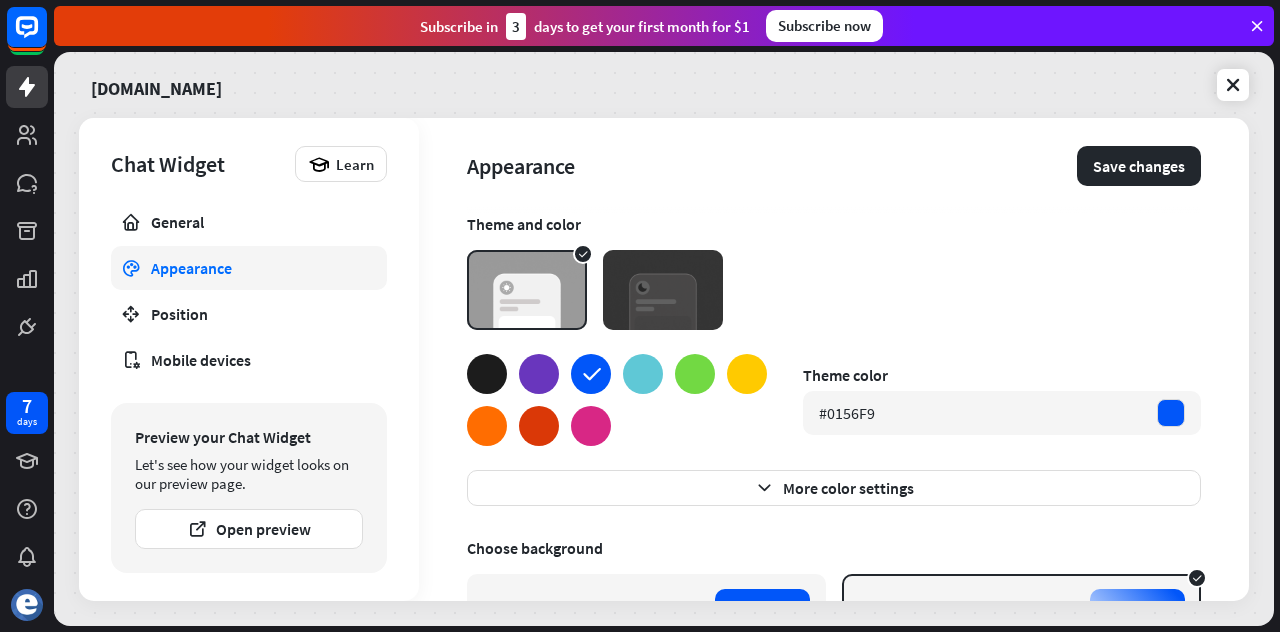 click at bounding box center (643, 374) 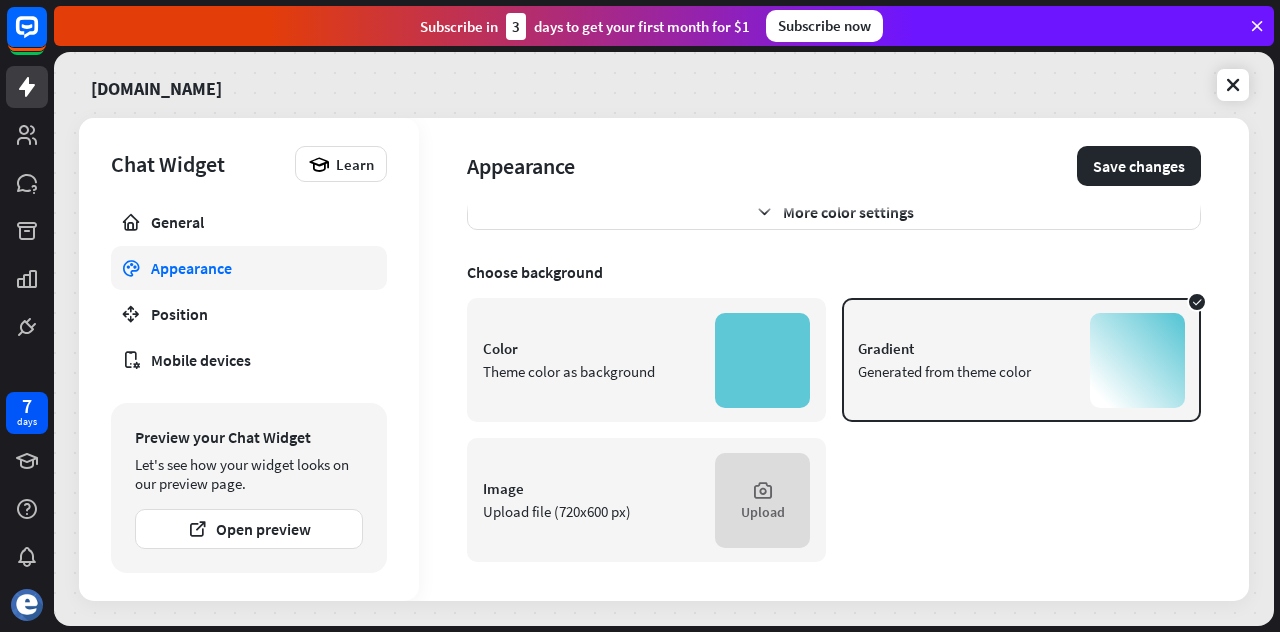 scroll, scrollTop: 0, scrollLeft: 0, axis: both 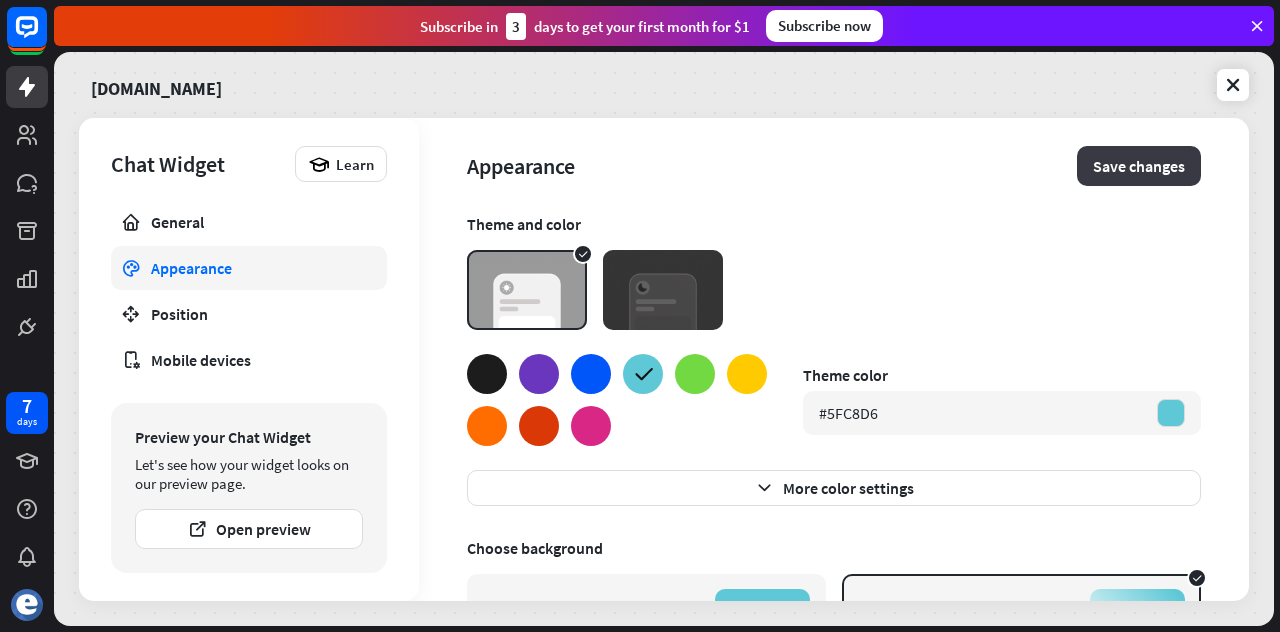 click on "Save changes" at bounding box center (1139, 166) 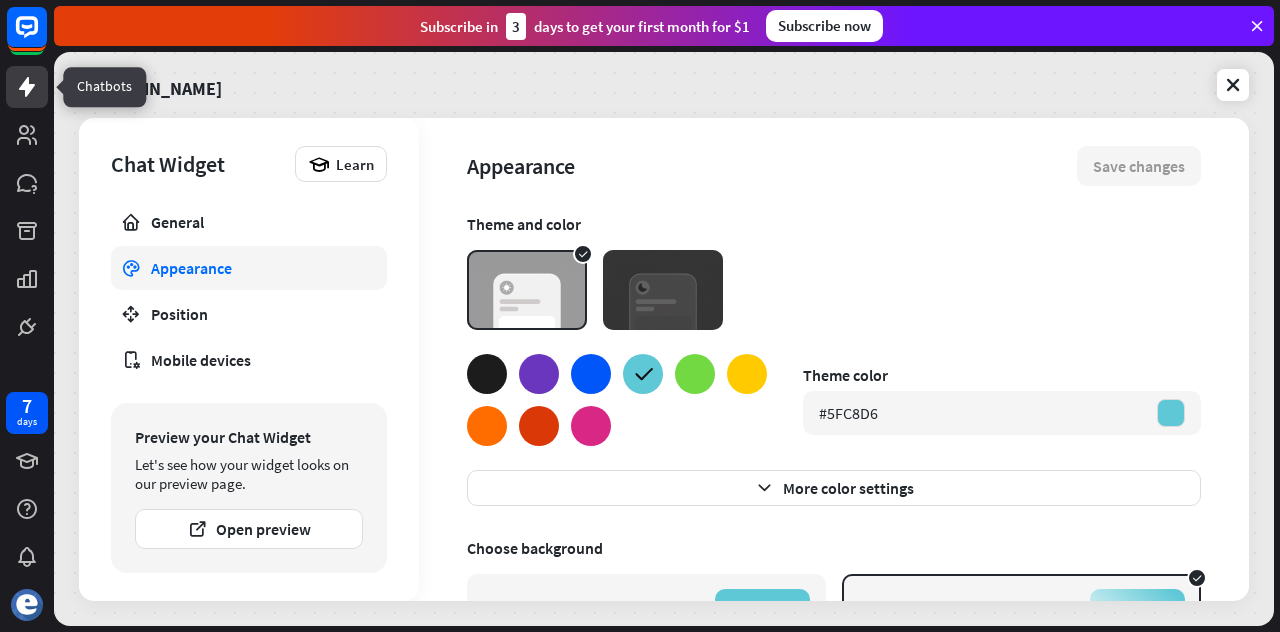 click at bounding box center [27, 87] 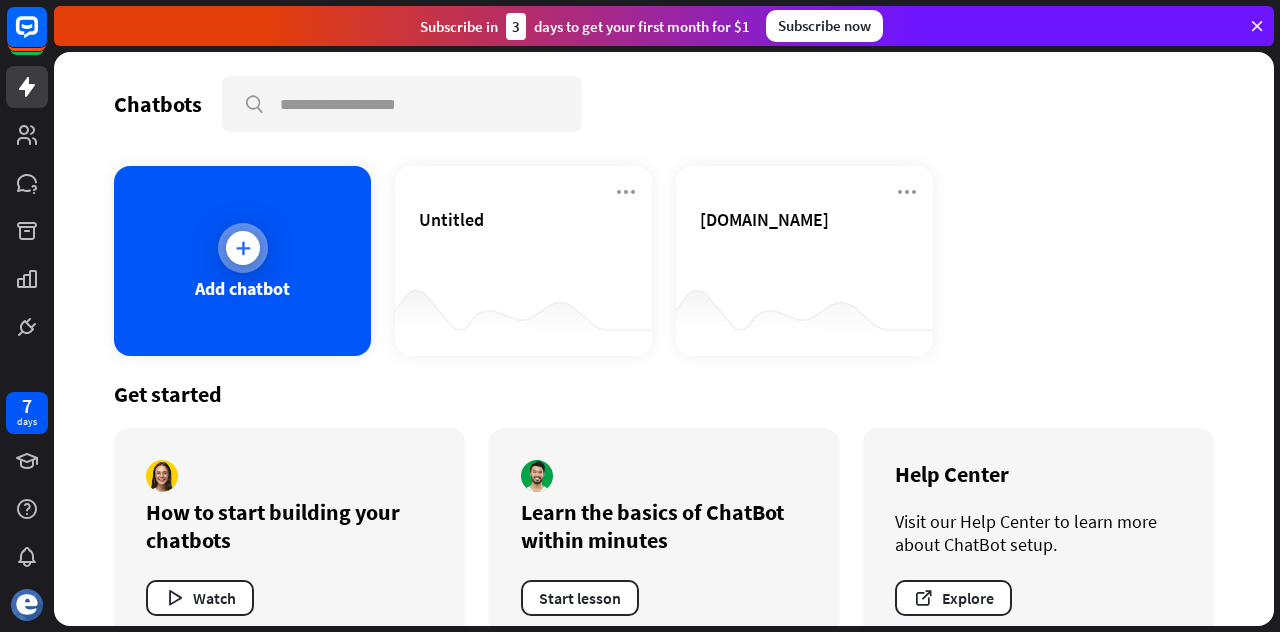 click on "Add chatbot" at bounding box center (242, 261) 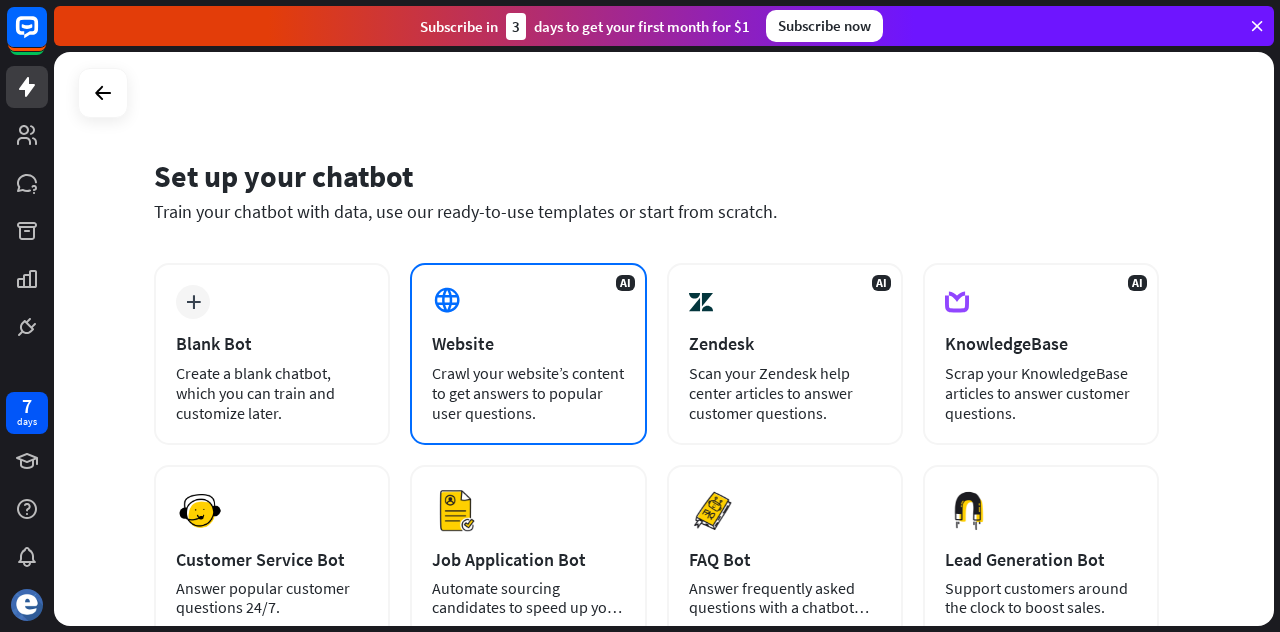 scroll, scrollTop: 100, scrollLeft: 0, axis: vertical 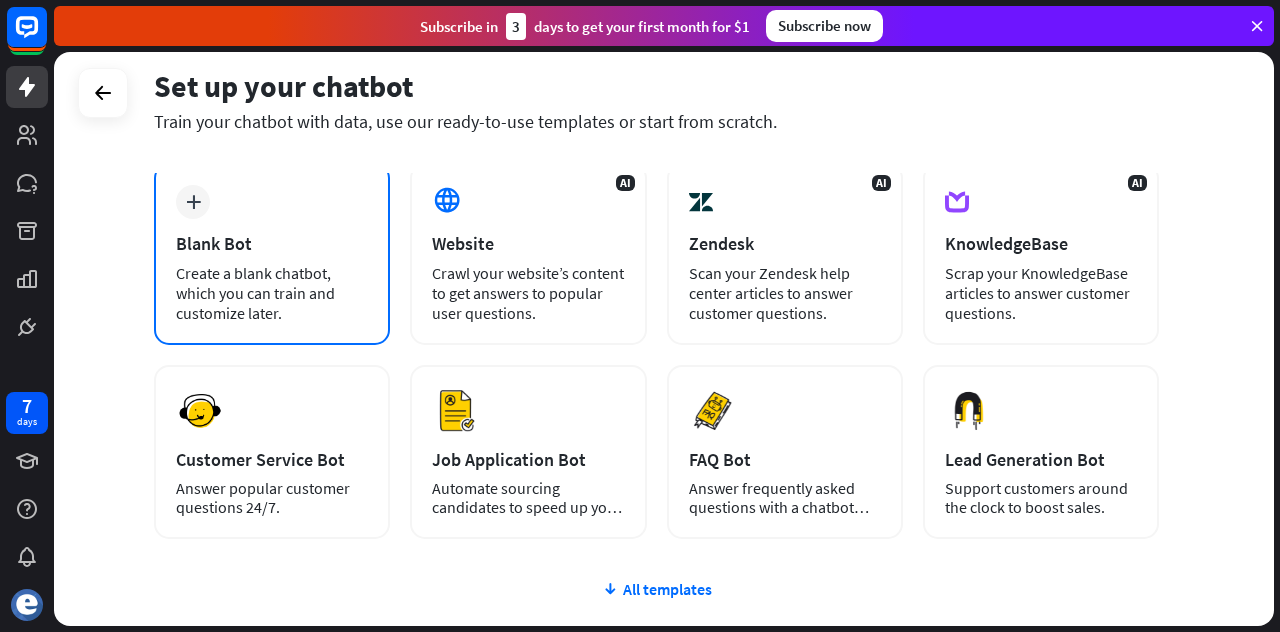 click on "Create a blank chatbot, which you can train and
customize later." at bounding box center (272, 293) 